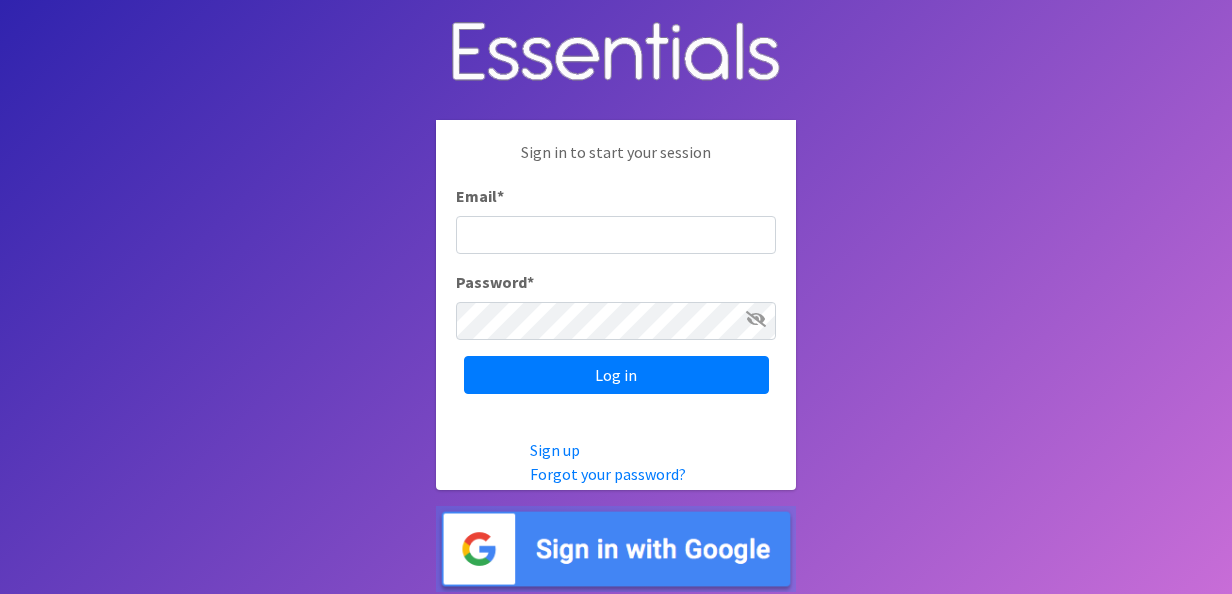 scroll, scrollTop: 0, scrollLeft: 0, axis: both 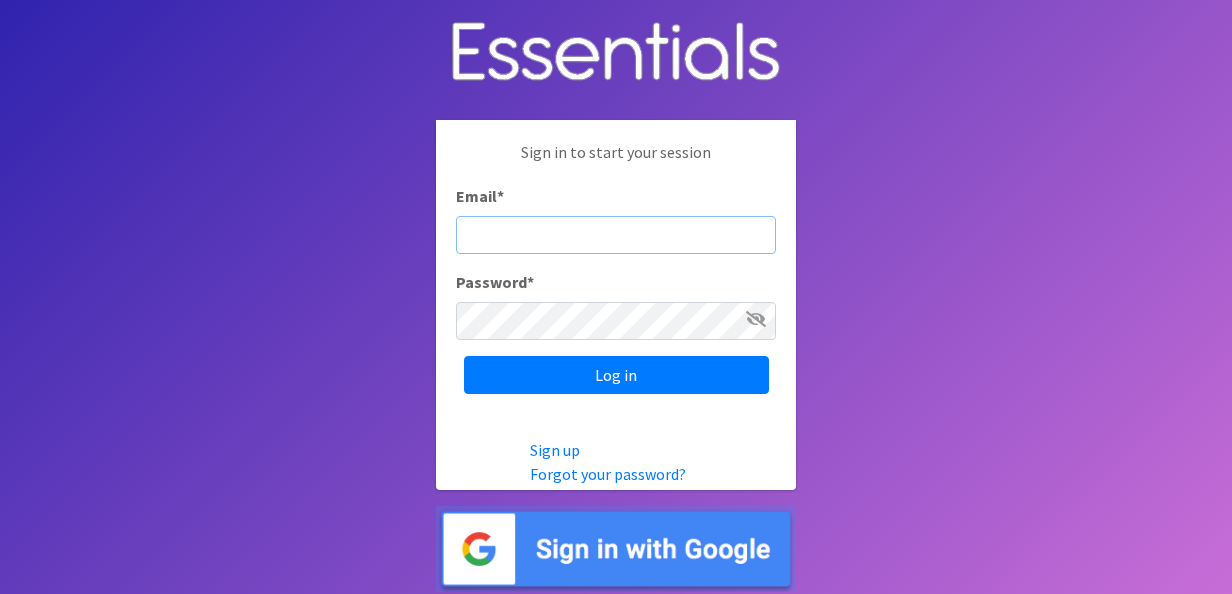 type on "[EMAIL_ADDRESS][DOMAIN_NAME]" 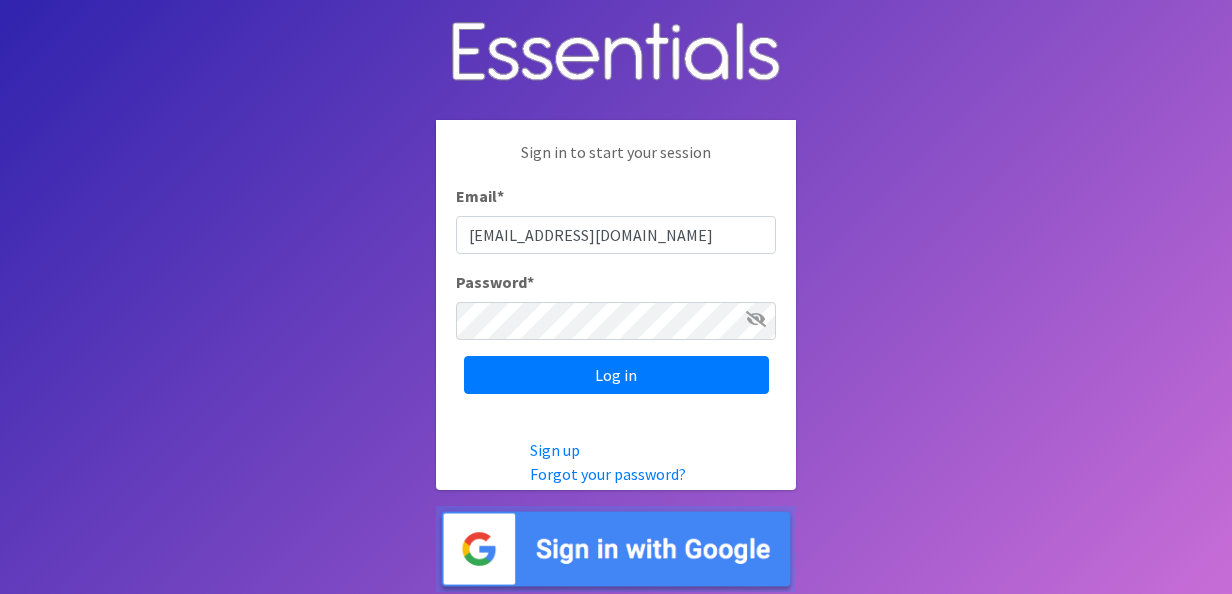 click at bounding box center (756, 319) 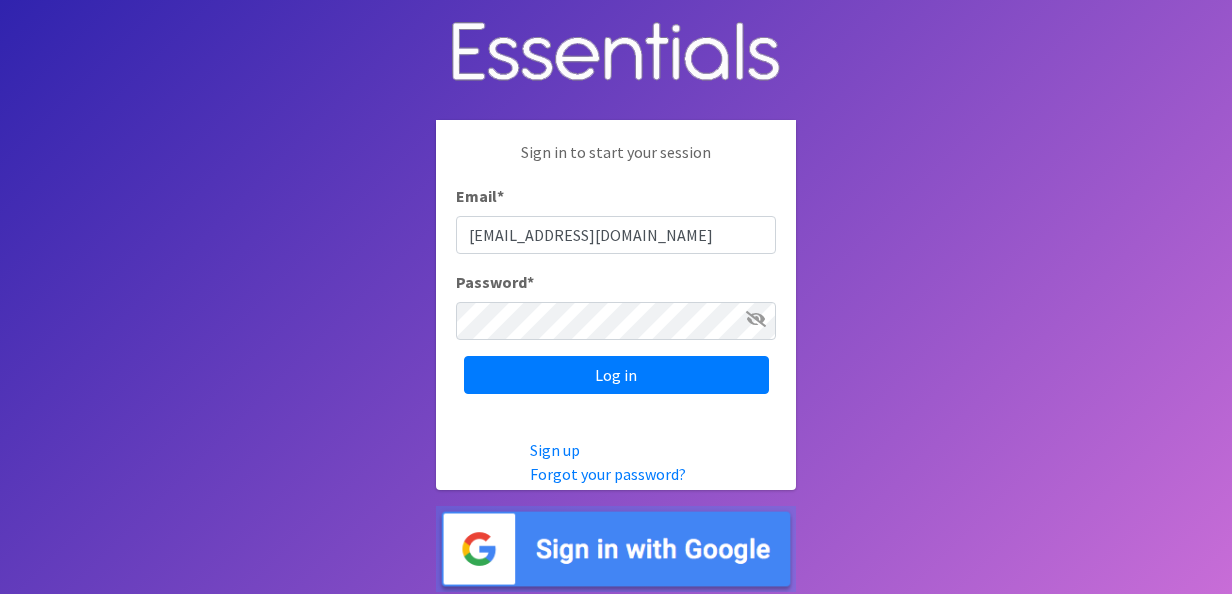 click at bounding box center (756, 319) 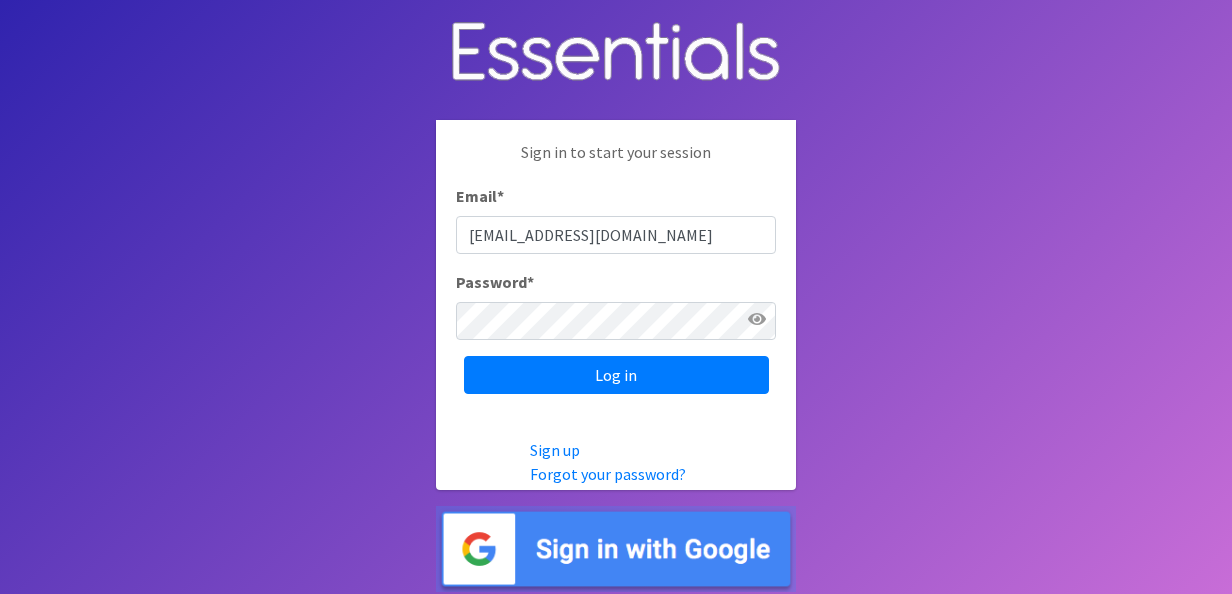 click on "Password  *" at bounding box center (616, 305) 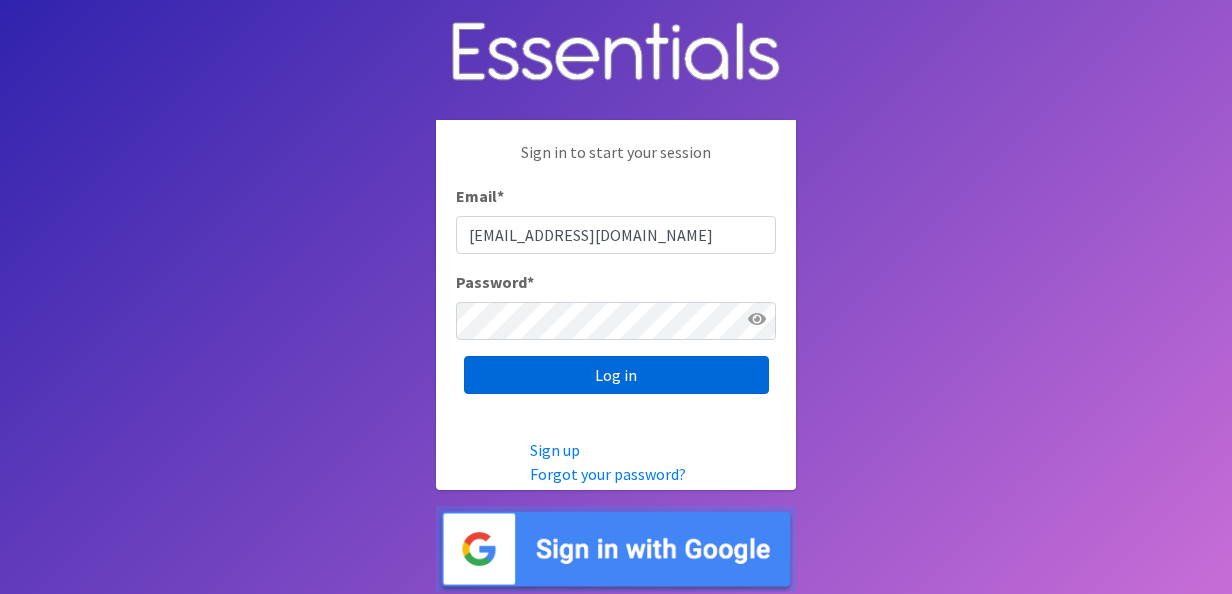 click on "Log in" at bounding box center [616, 375] 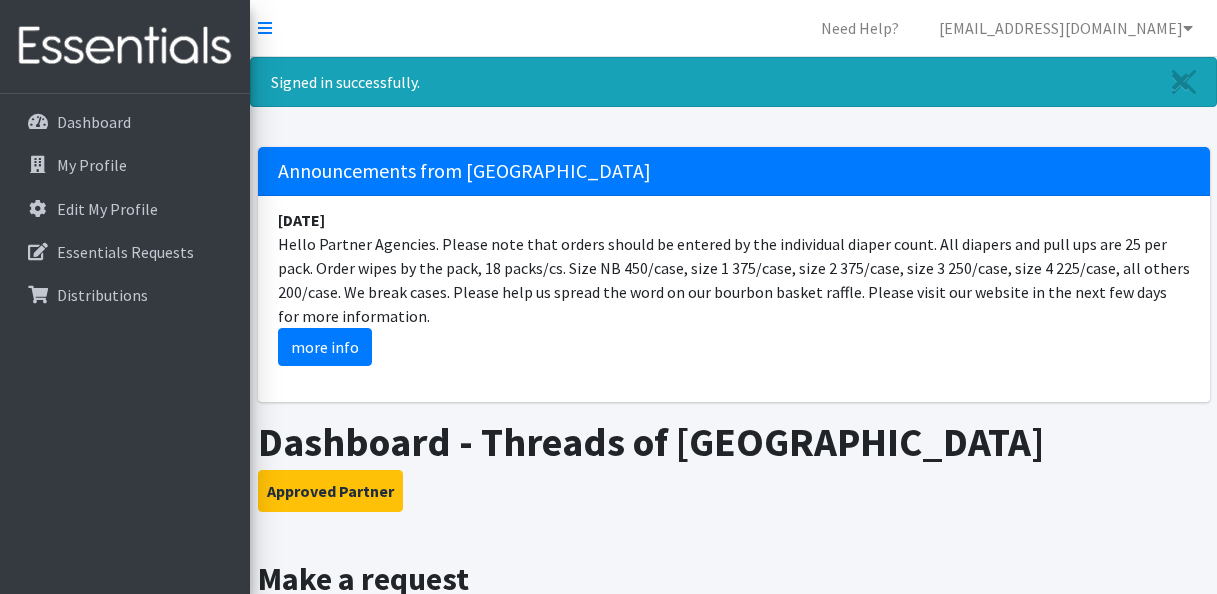 scroll, scrollTop: 0, scrollLeft: 0, axis: both 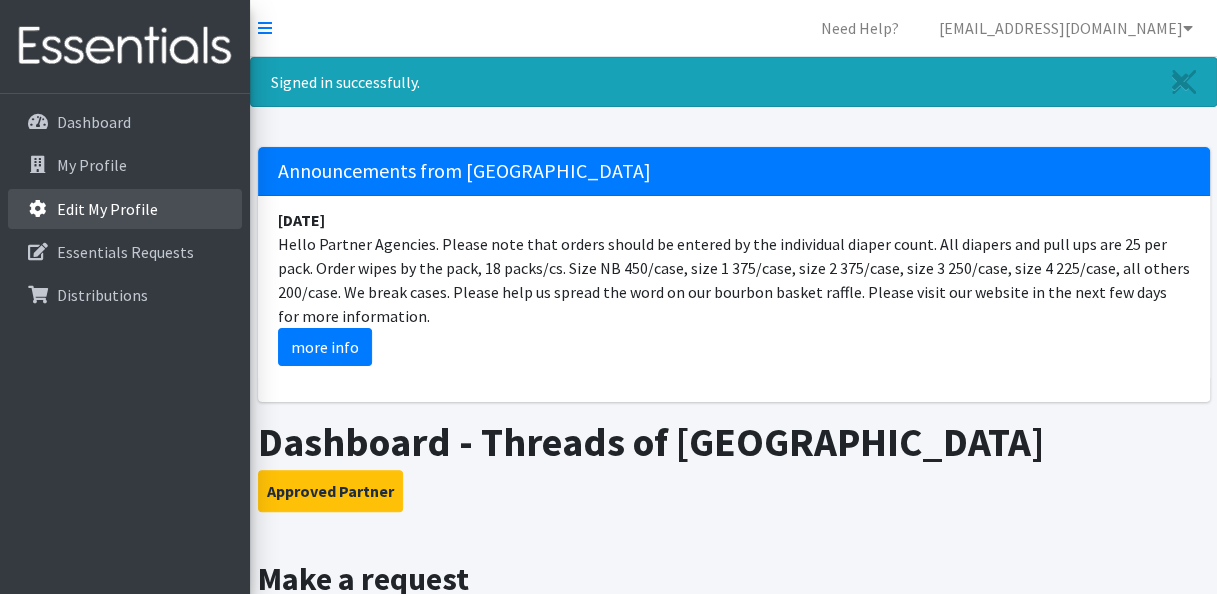 click on "Edit My Profile" at bounding box center (107, 209) 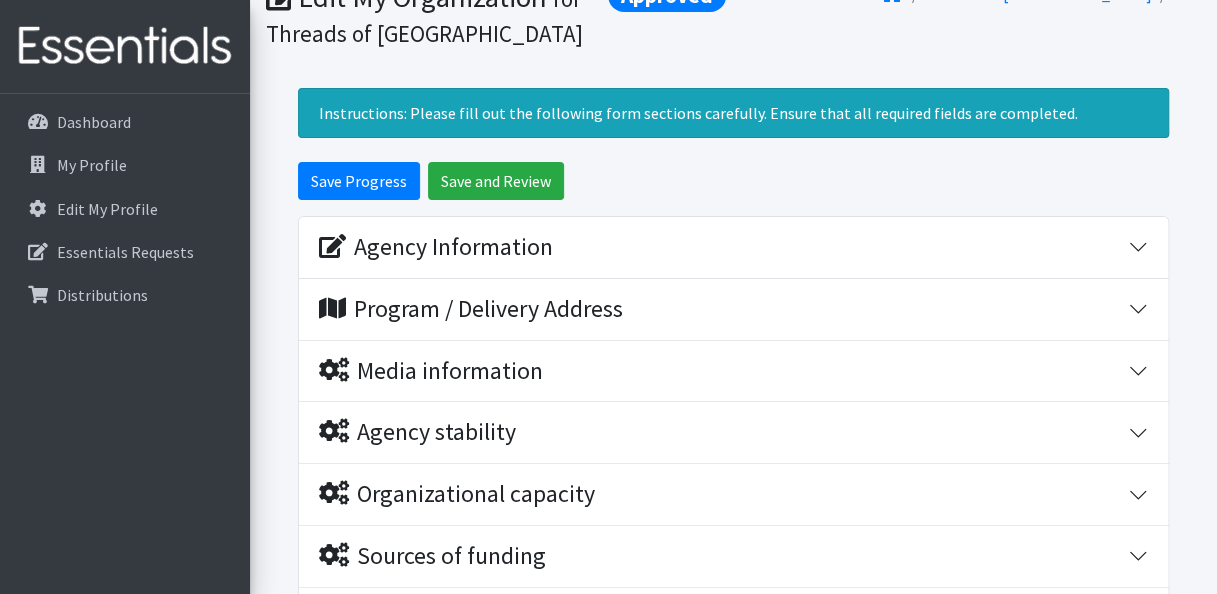 scroll, scrollTop: 0, scrollLeft: 0, axis: both 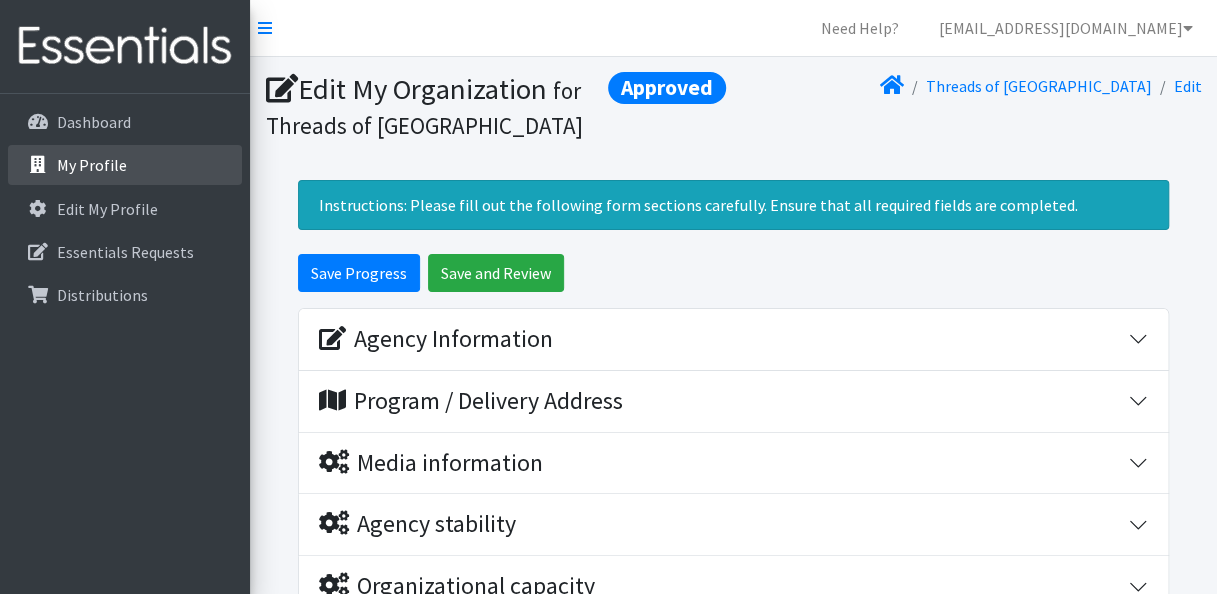 click on "My Profile" at bounding box center (92, 165) 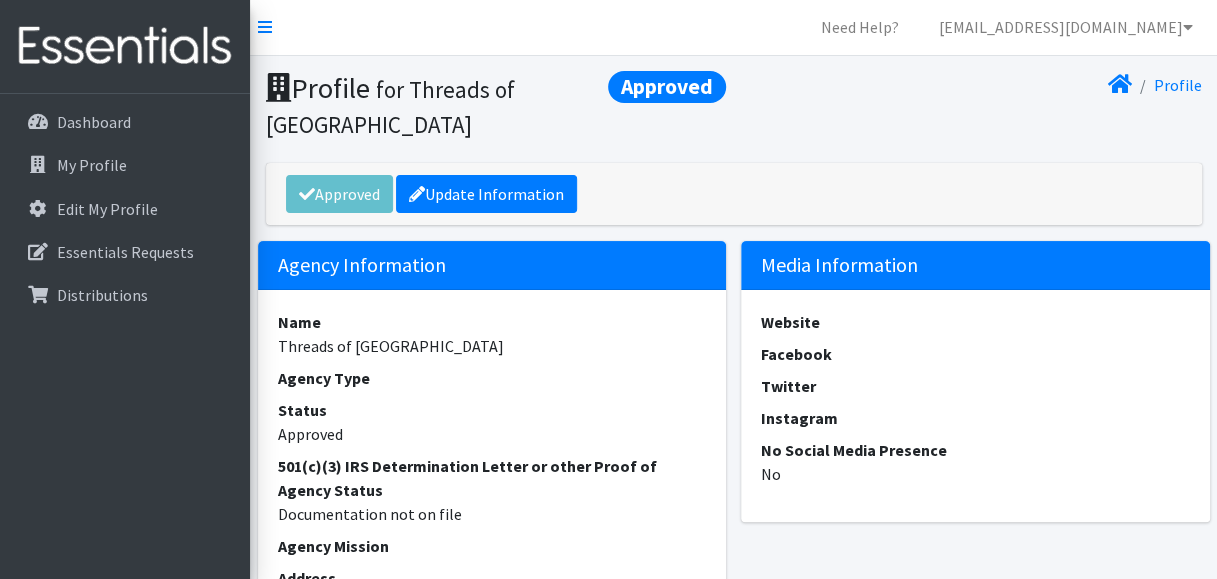 scroll, scrollTop: 0, scrollLeft: 0, axis: both 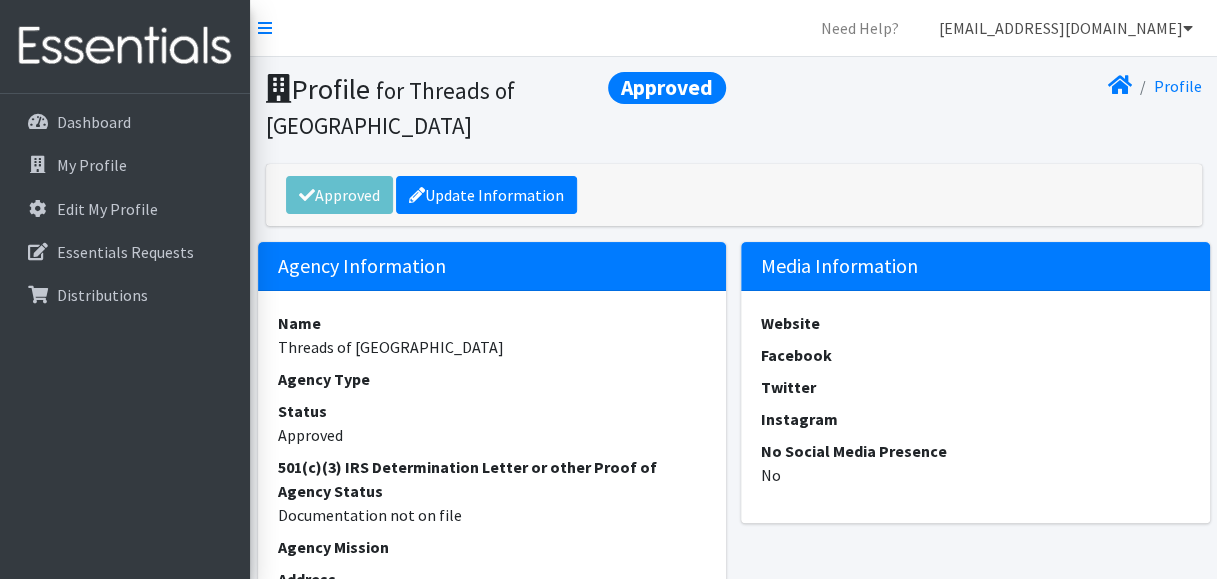 click on "[EMAIL_ADDRESS][DOMAIN_NAME]" at bounding box center [1066, 28] 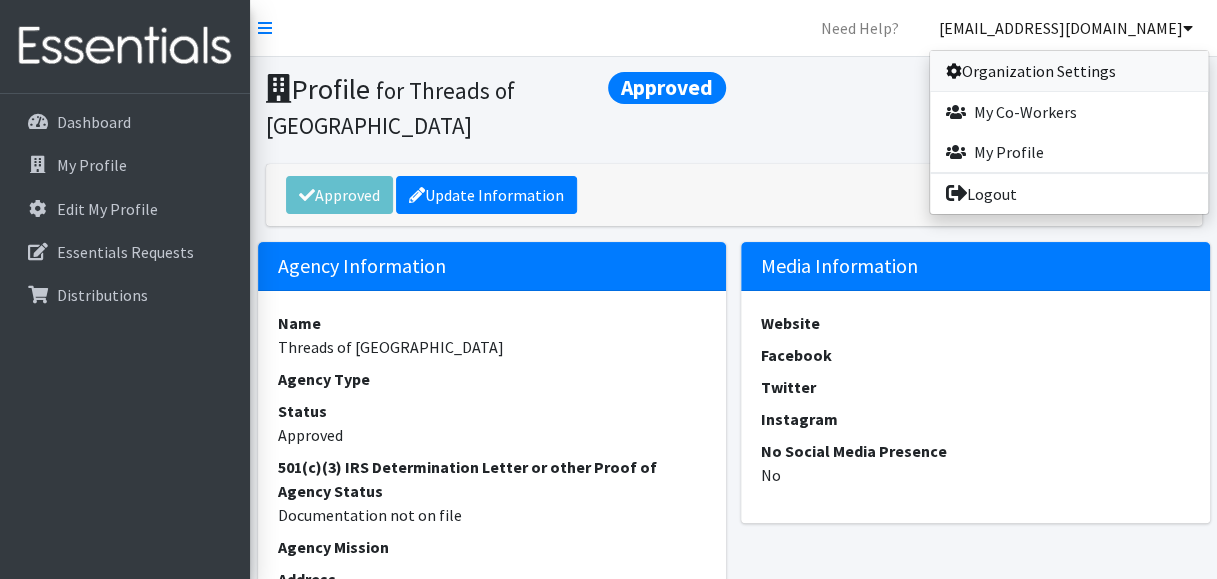 click on "Organization Settings" at bounding box center (1069, 71) 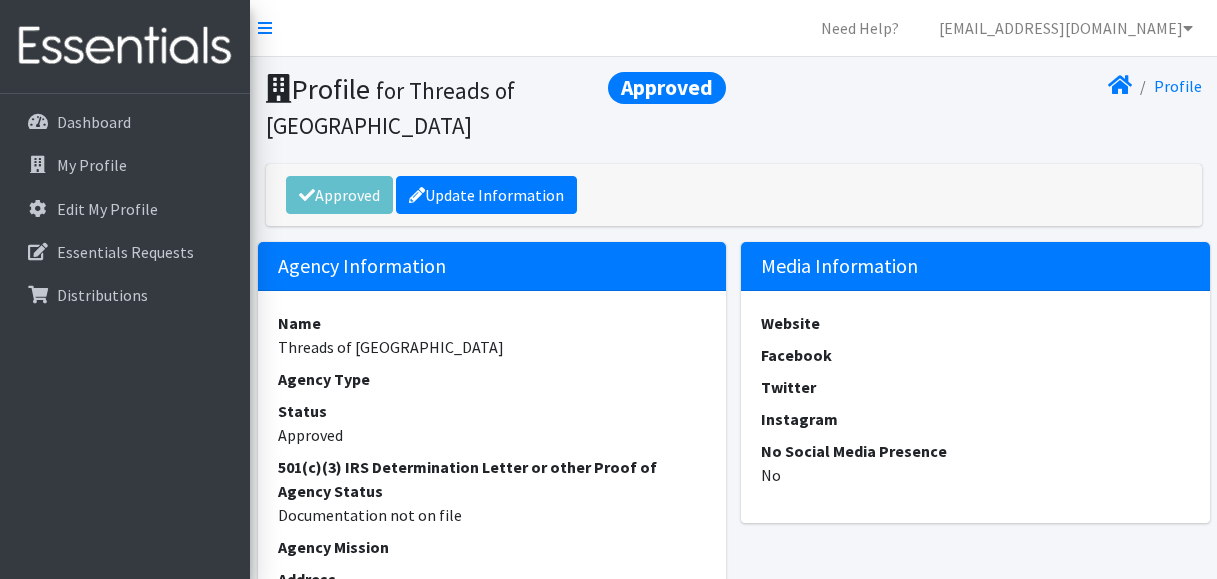 scroll, scrollTop: 0, scrollLeft: 0, axis: both 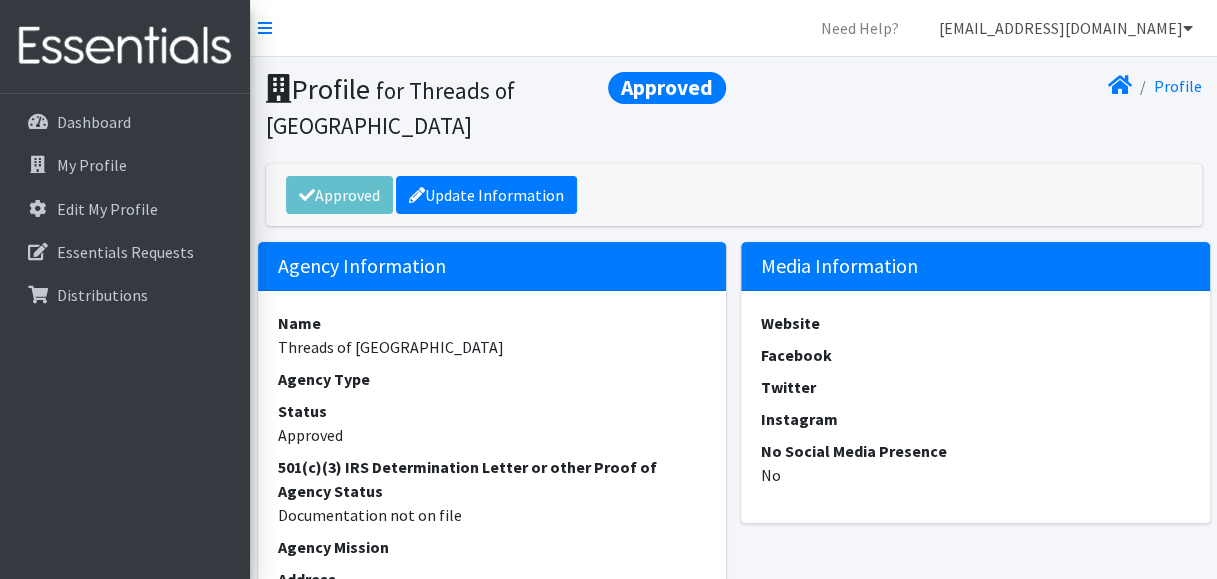click on "[EMAIL_ADDRESS][DOMAIN_NAME]" at bounding box center (1066, 28) 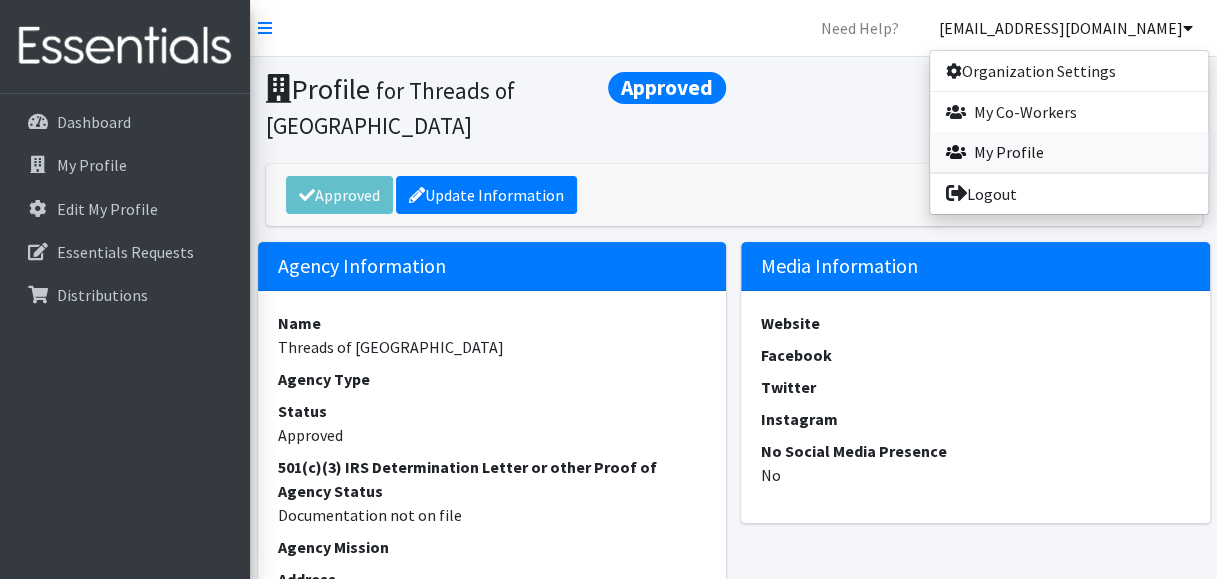 click on "My Profile" at bounding box center (1069, 152) 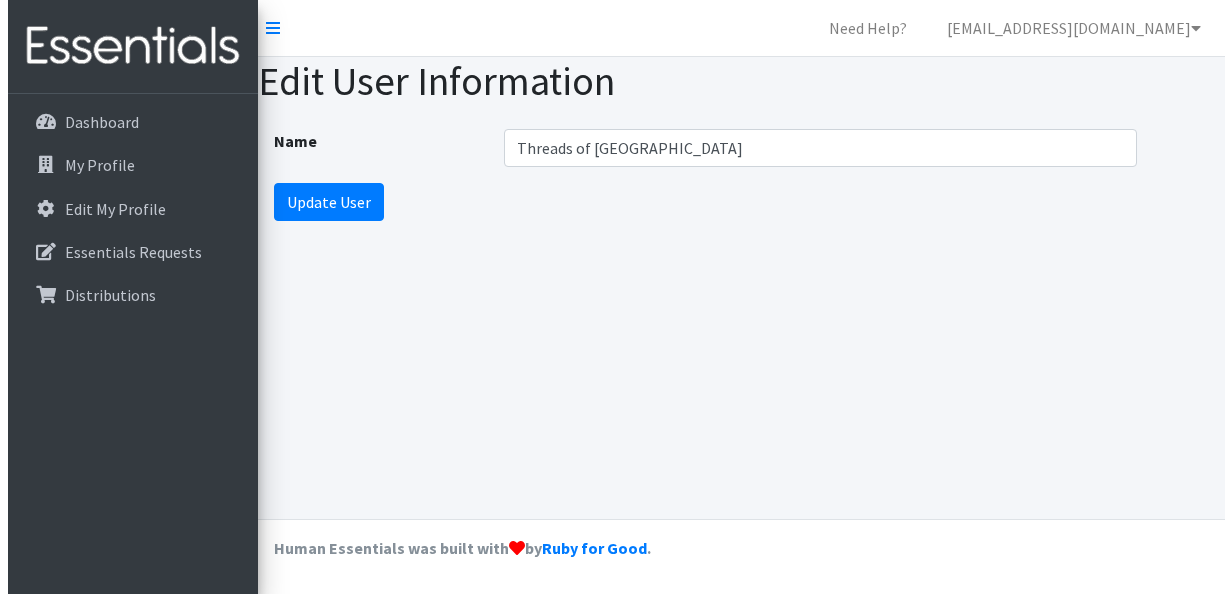 scroll, scrollTop: 0, scrollLeft: 0, axis: both 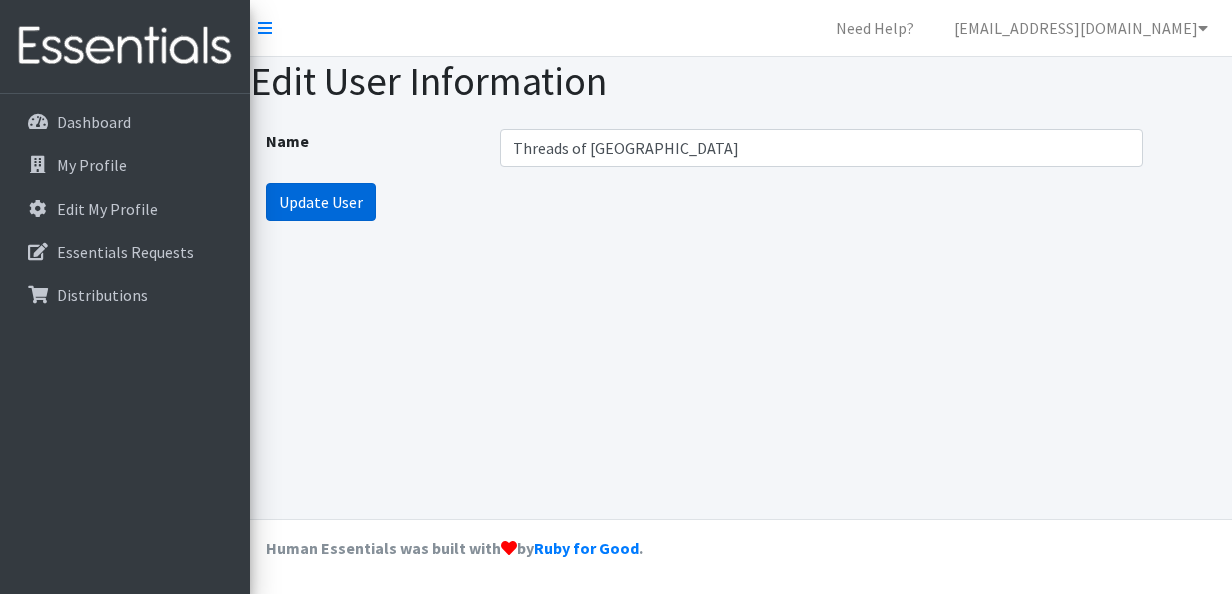 click on "Update User" at bounding box center [321, 202] 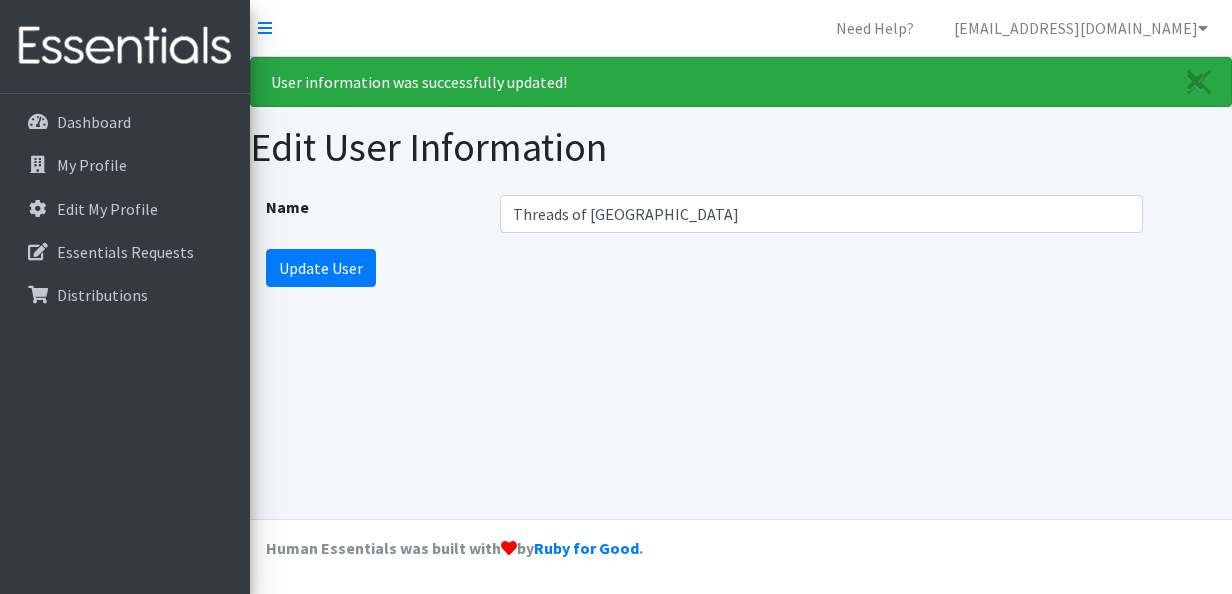 scroll, scrollTop: 0, scrollLeft: 0, axis: both 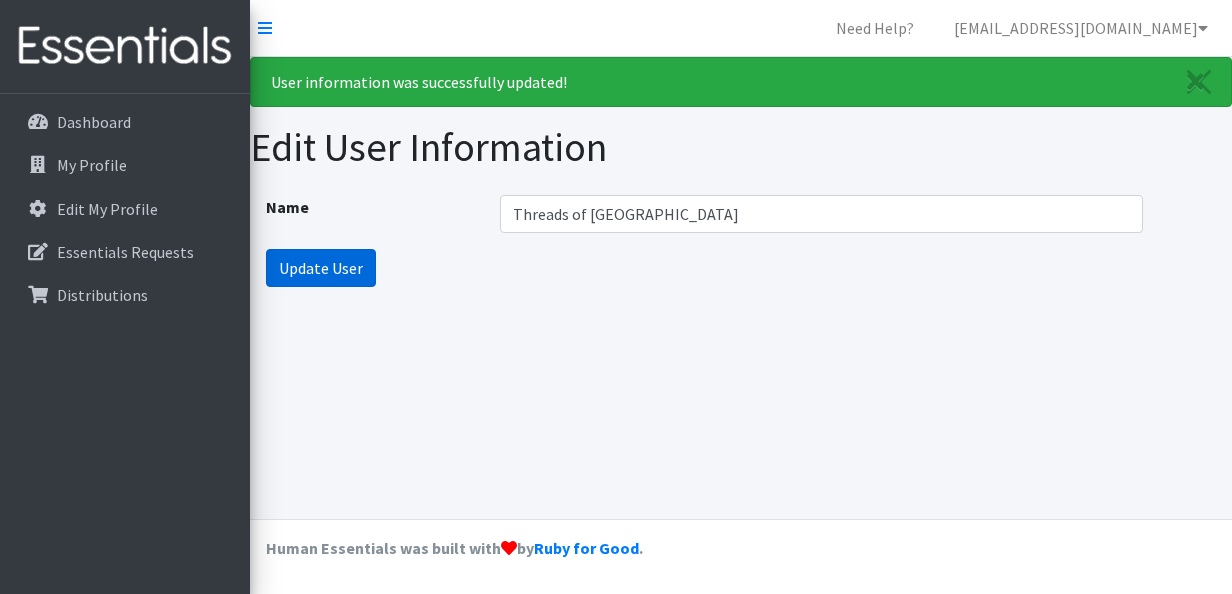 click on "Update User" at bounding box center [321, 268] 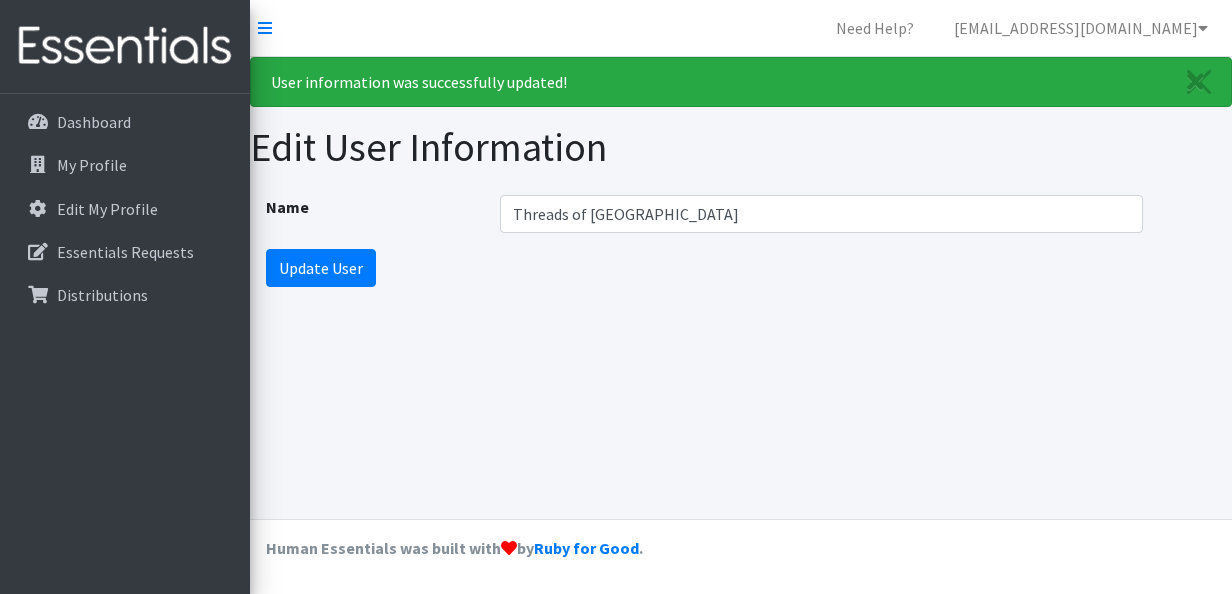 scroll, scrollTop: 0, scrollLeft: 0, axis: both 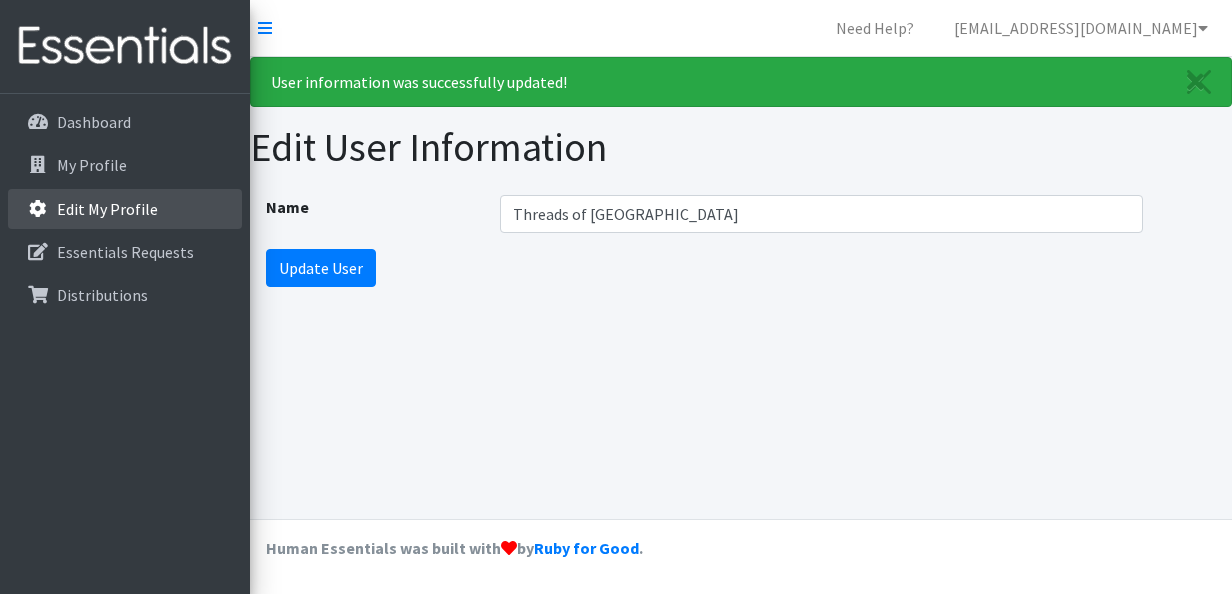 click on "Edit My Profile" at bounding box center (107, 209) 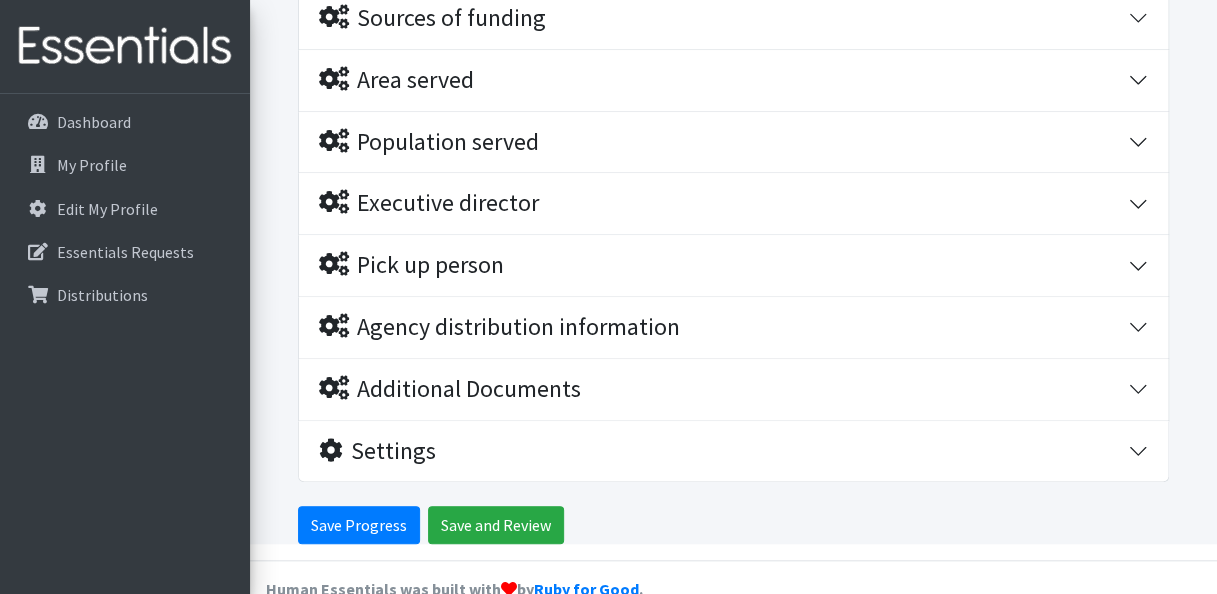 scroll, scrollTop: 640, scrollLeft: 0, axis: vertical 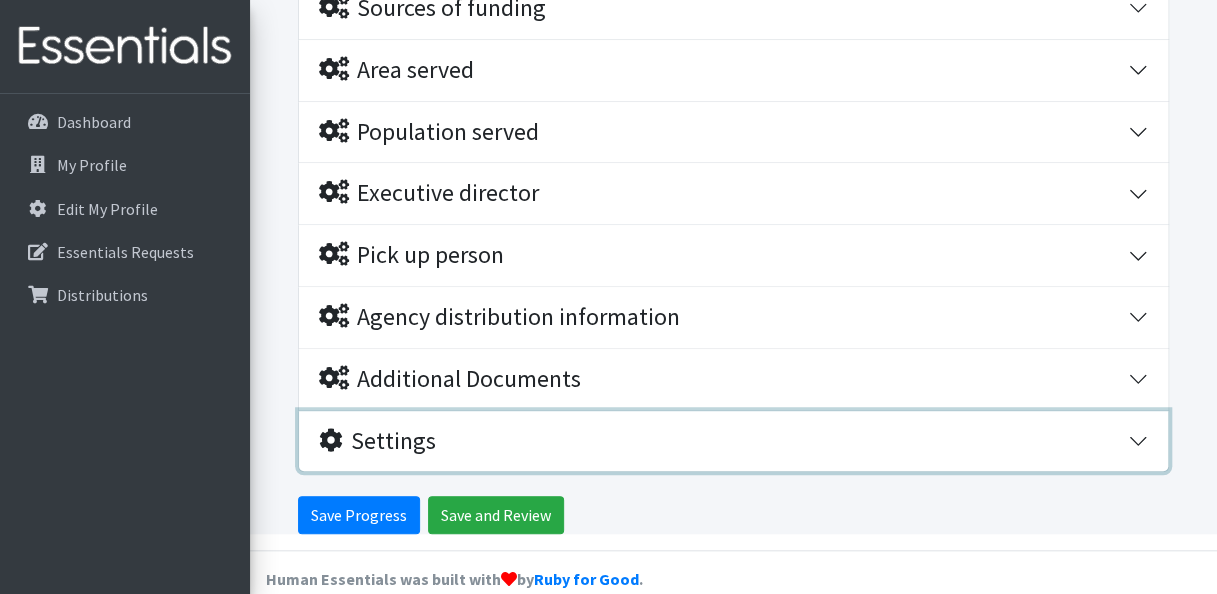 click on "Settings" at bounding box center (723, 441) 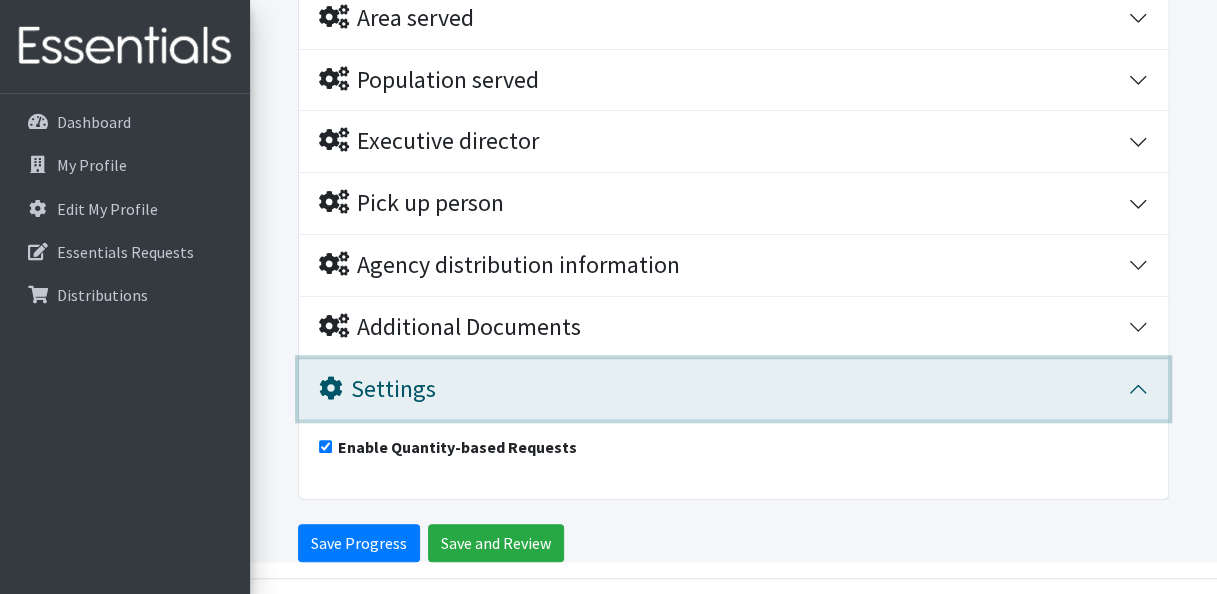 scroll, scrollTop: 720, scrollLeft: 0, axis: vertical 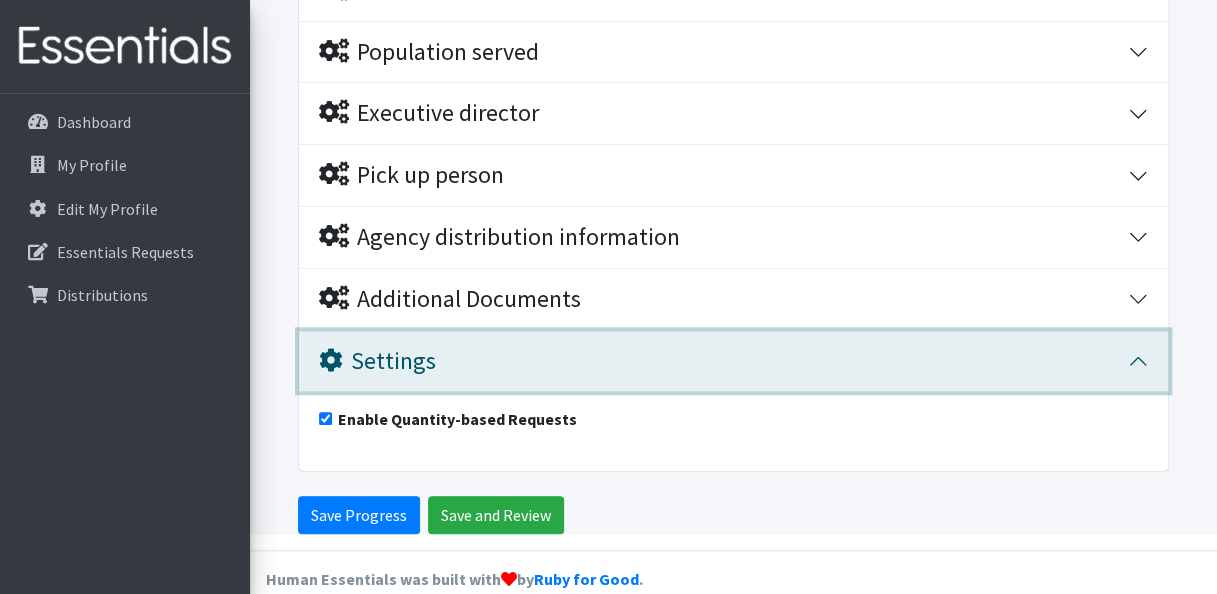 type 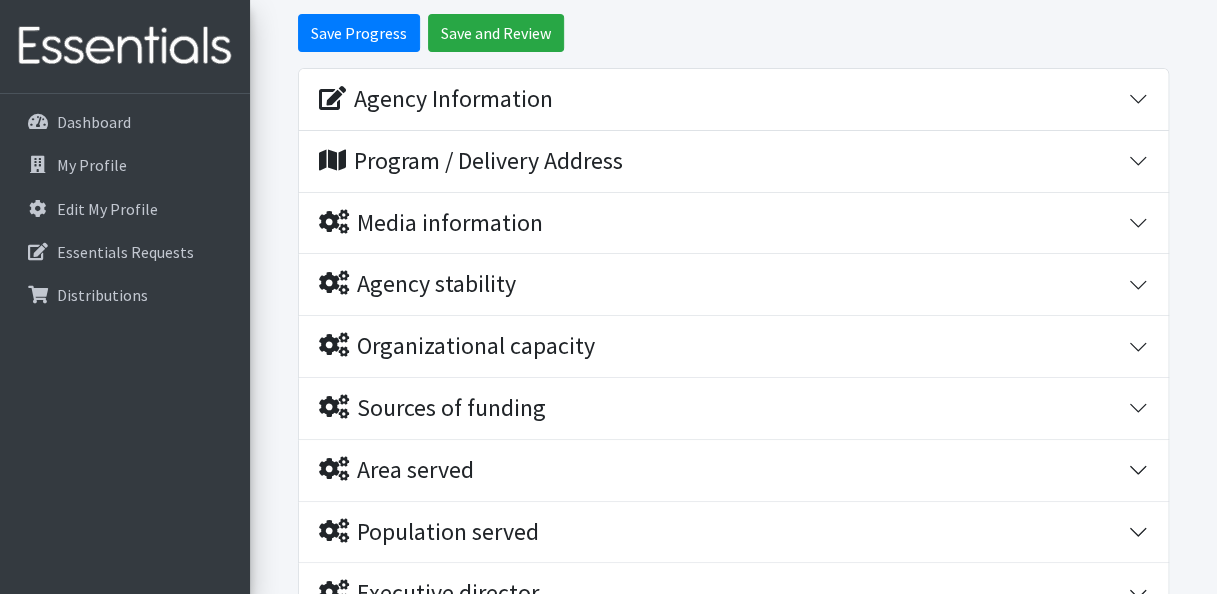 scroll, scrollTop: 200, scrollLeft: 0, axis: vertical 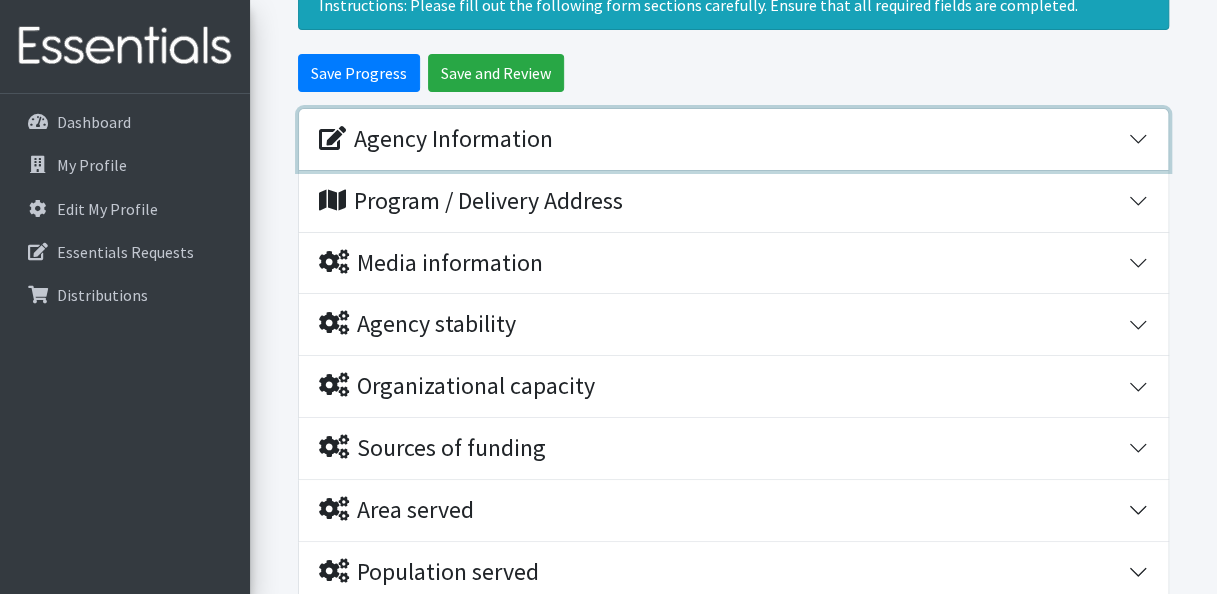 click on "Agency Information" at bounding box center [436, 139] 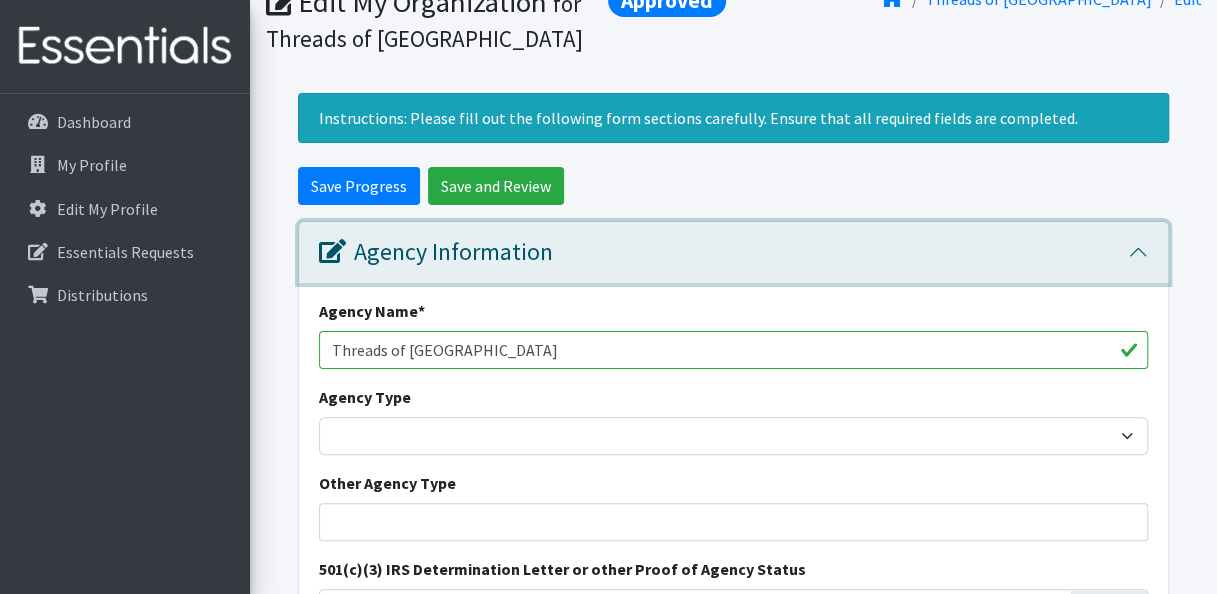 scroll, scrollTop: 0, scrollLeft: 0, axis: both 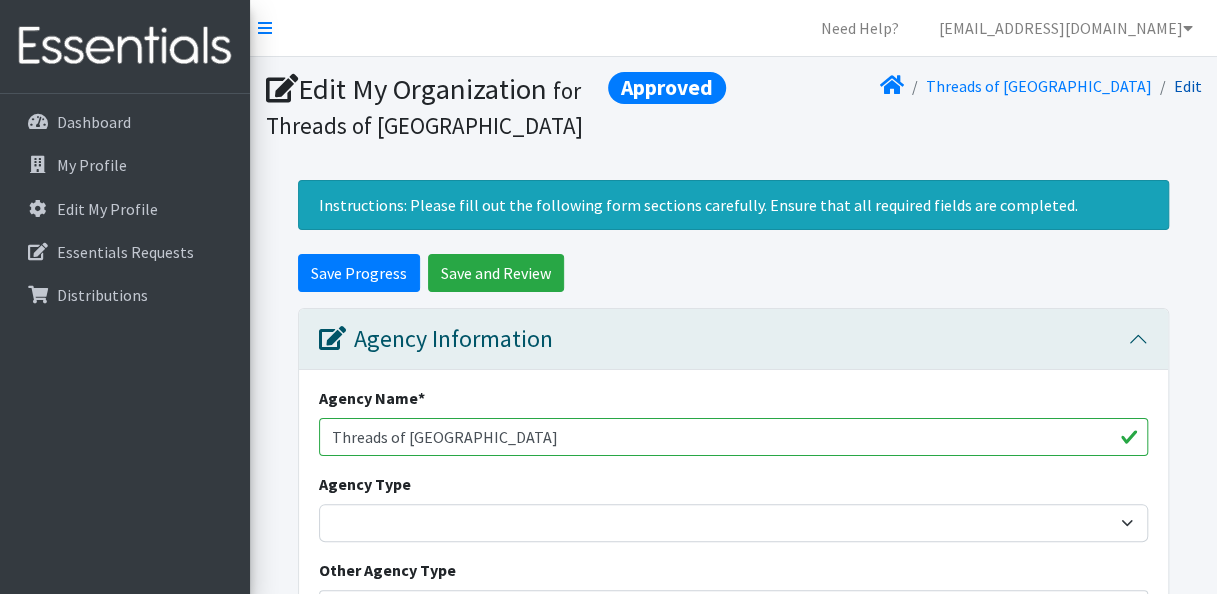 click on "Edit" at bounding box center (1188, 86) 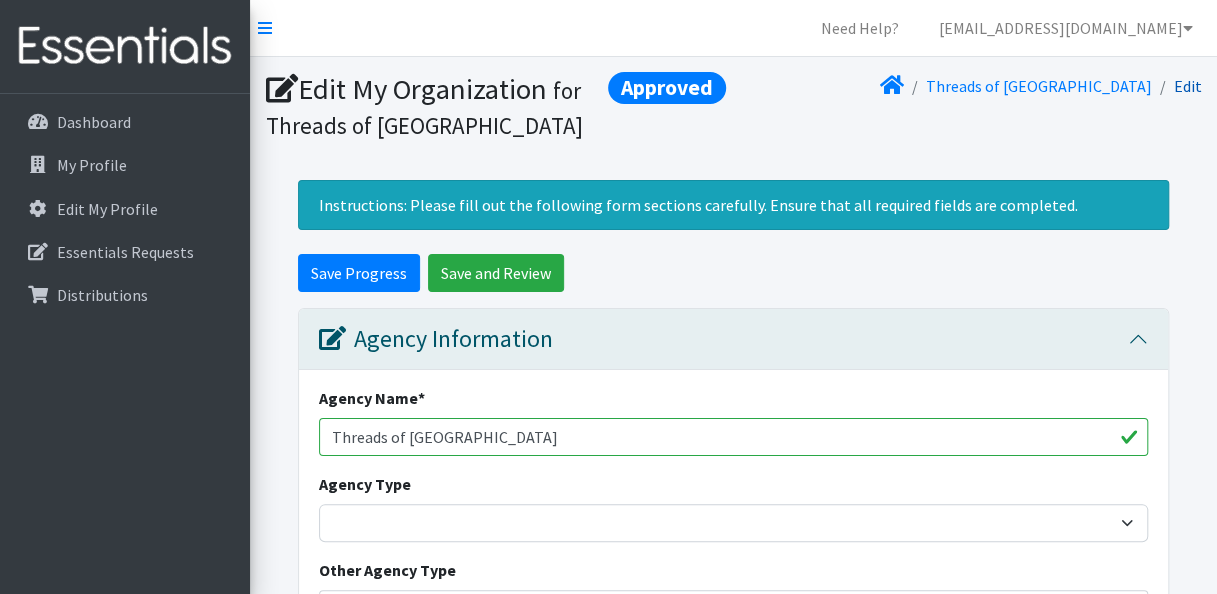 click on "Edit" at bounding box center [1188, 86] 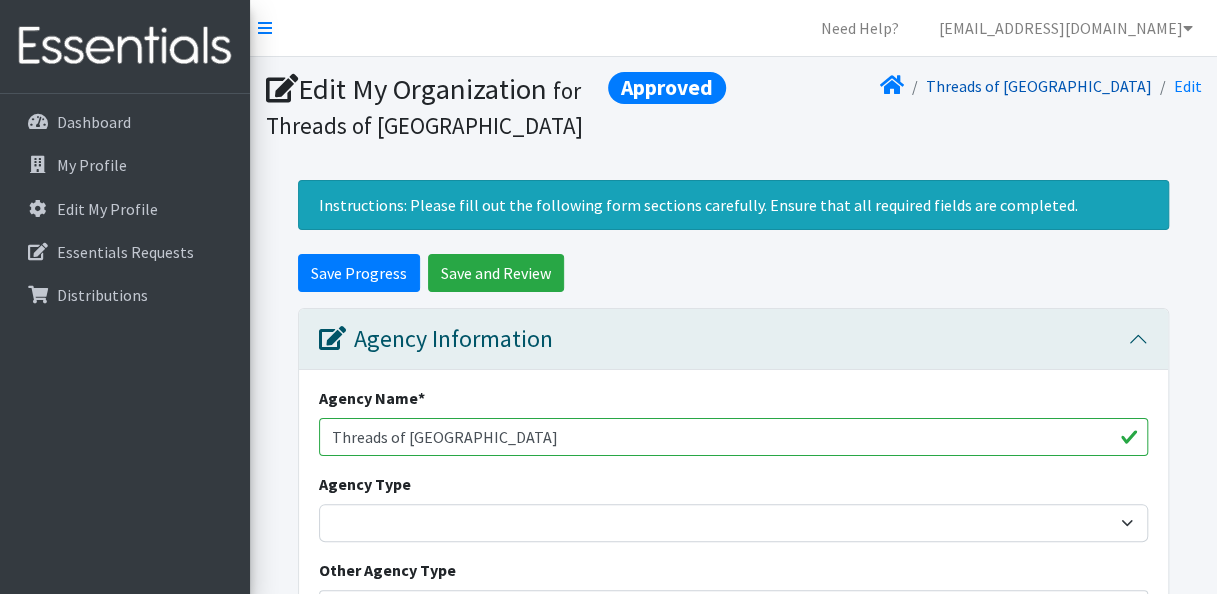 click on "Threads of Miami Valley" at bounding box center [1039, 86] 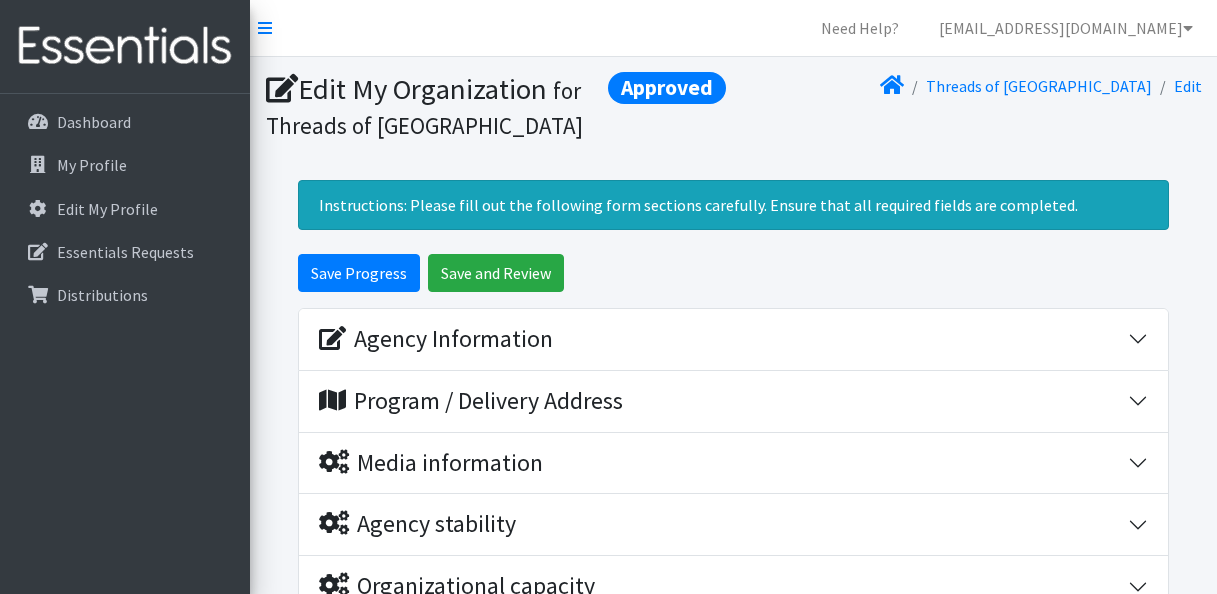 scroll, scrollTop: 0, scrollLeft: 0, axis: both 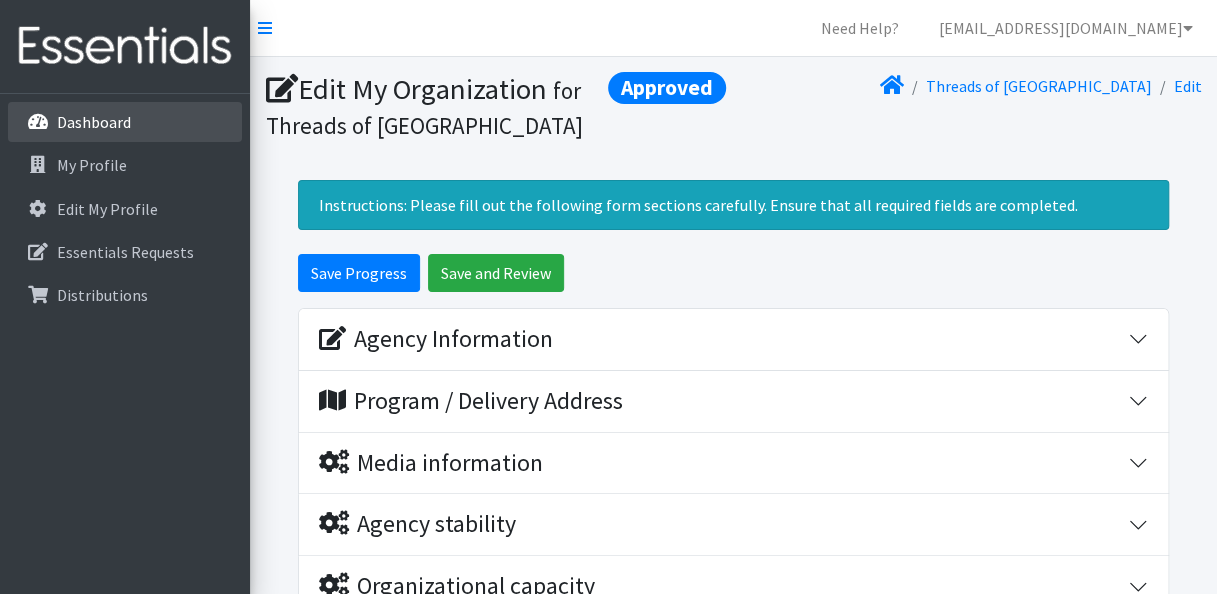 click on "Dashboard" at bounding box center (125, 122) 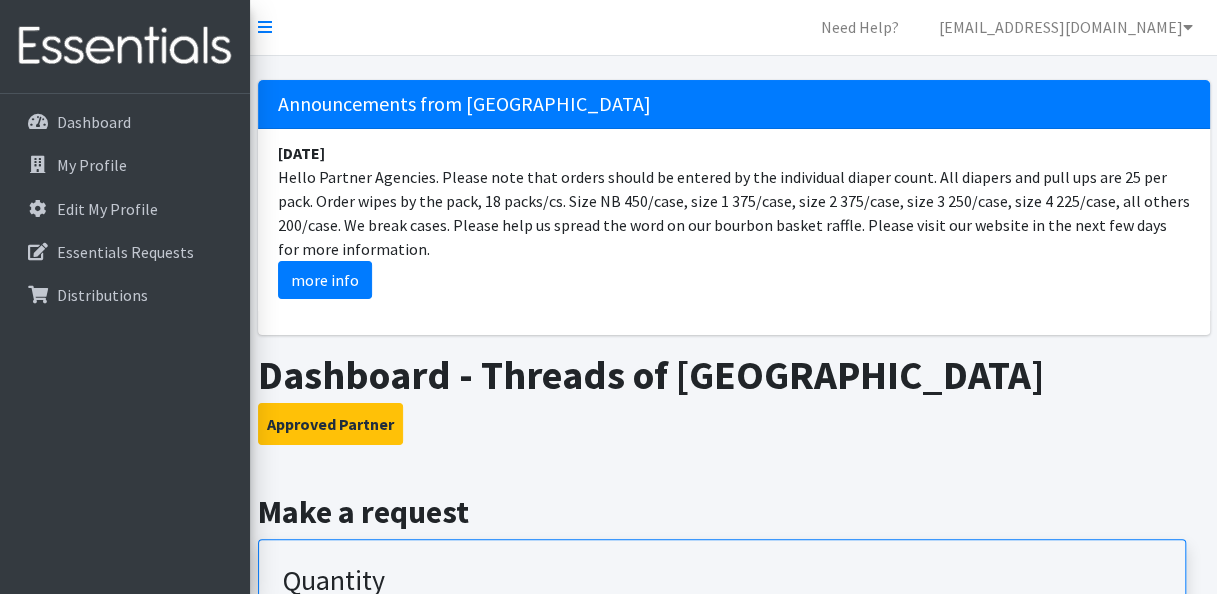 scroll, scrollTop: 0, scrollLeft: 0, axis: both 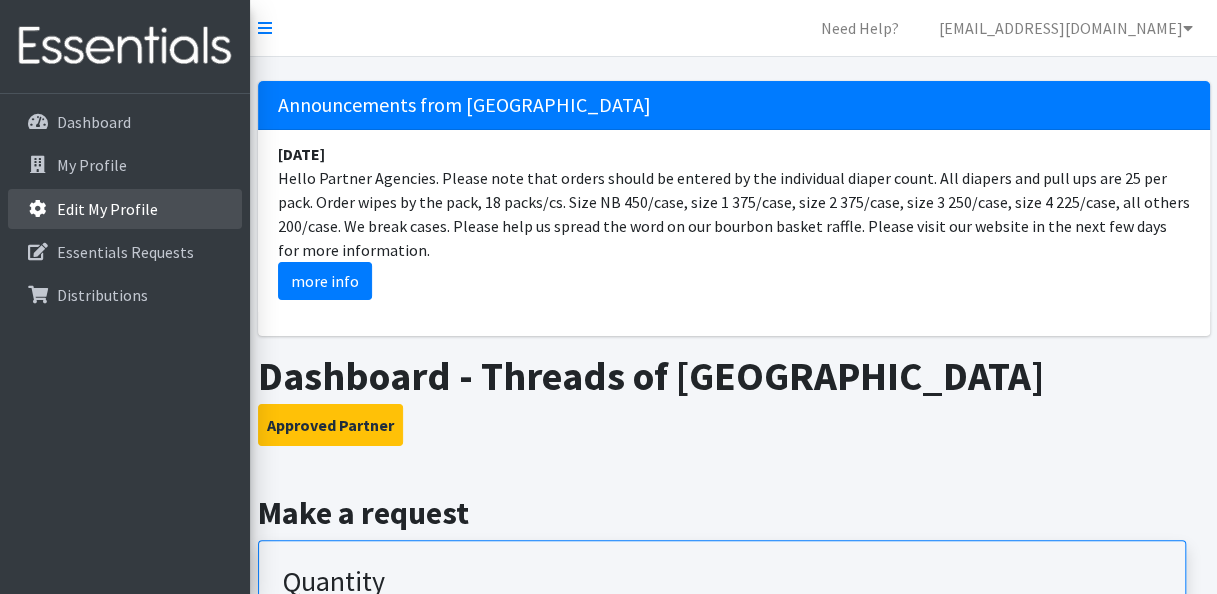 click on "Edit My Profile" at bounding box center (125, 209) 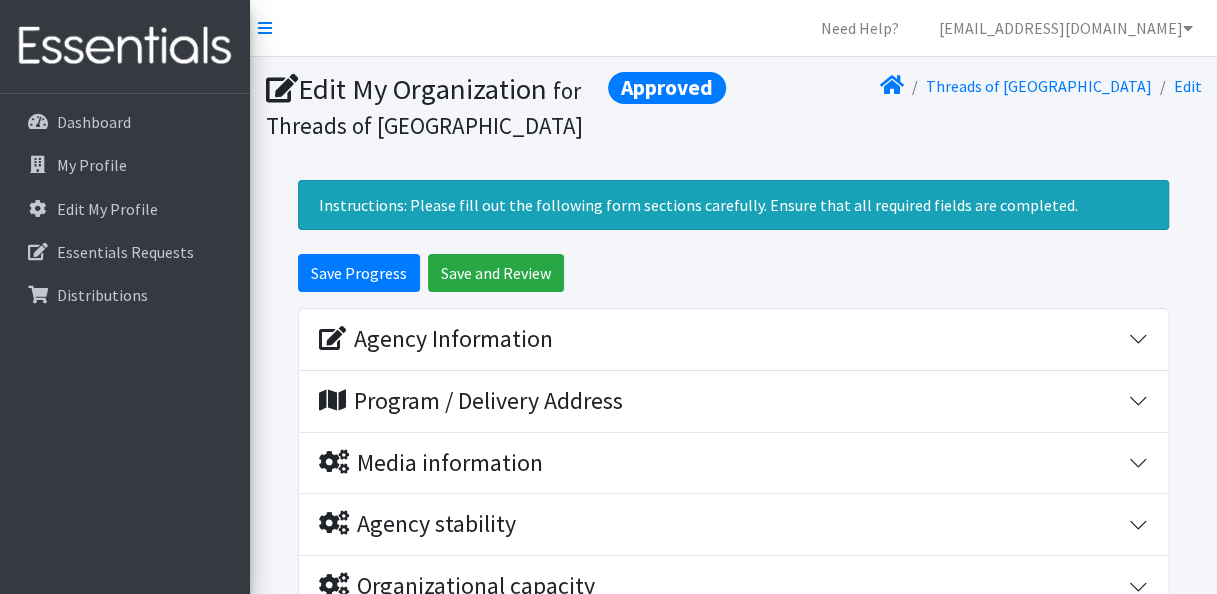 scroll, scrollTop: 0, scrollLeft: 0, axis: both 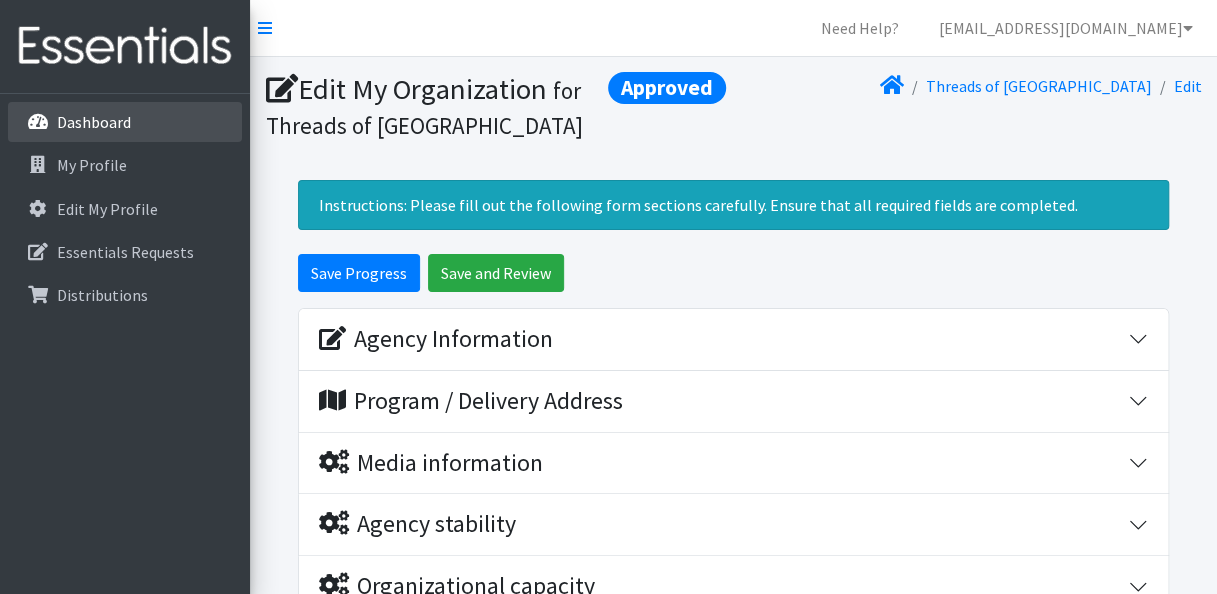 click on "Dashboard" at bounding box center (125, 122) 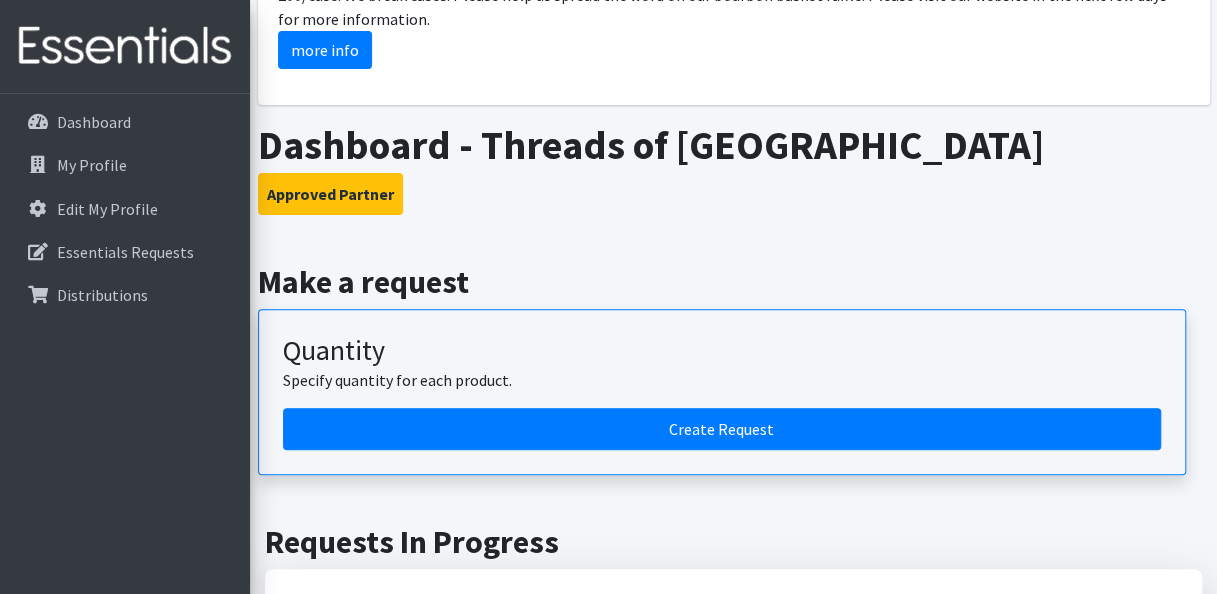 scroll, scrollTop: 240, scrollLeft: 0, axis: vertical 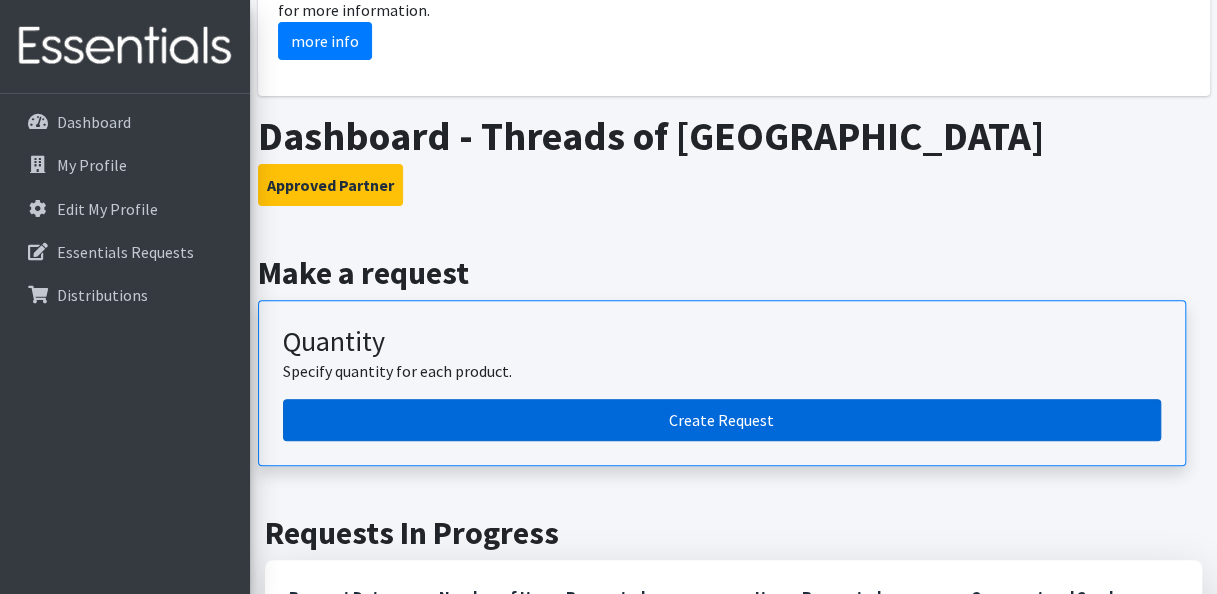 click on "Create Request" at bounding box center [722, 420] 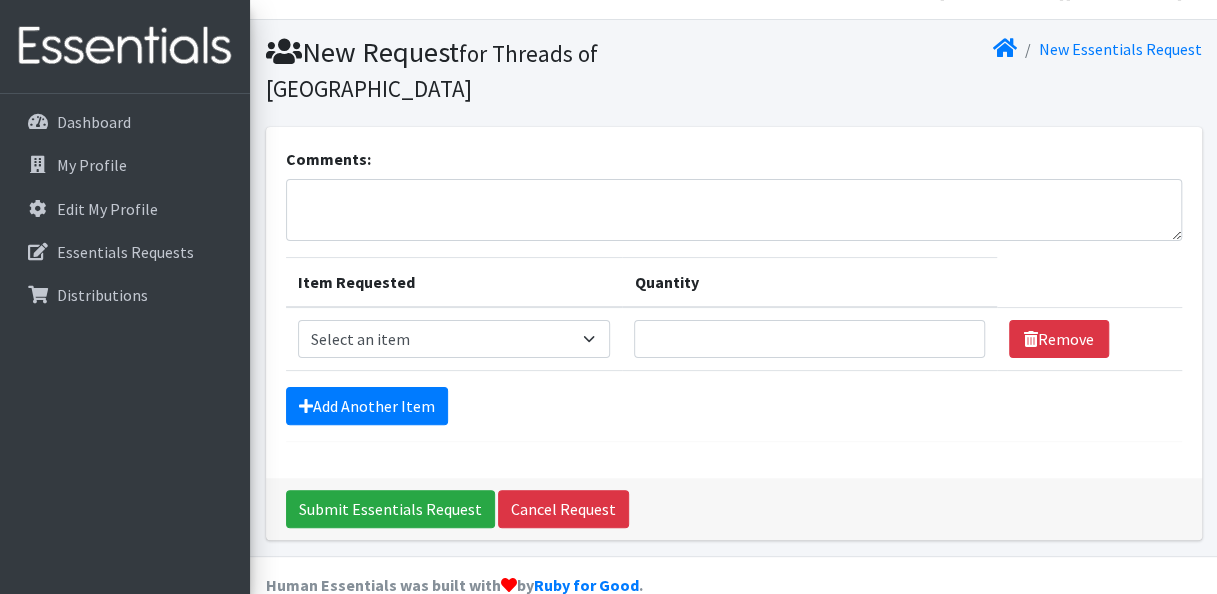 scroll, scrollTop: 40, scrollLeft: 0, axis: vertical 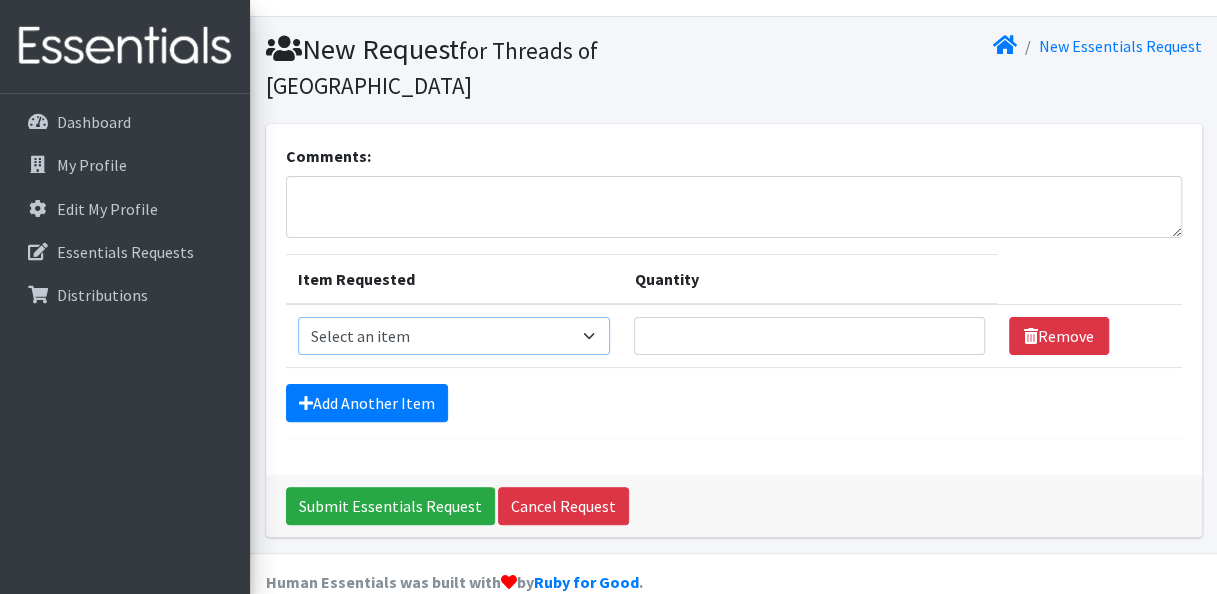 click on "Select an item
1 month period supply kit
Kids (Newborn)
Kids (Size 1)
Kids (Size 2)
Kids (Size 3)
Kids (Size 4)
Kids (Size 5)
Kids (Size 6)
Kids Pull-Ups (2T-3T)
Kids Pull-Ups (3T-4T)
Kids Pull-Ups (4T-5T)
Other
Wipes (Baby)" at bounding box center (454, 336) 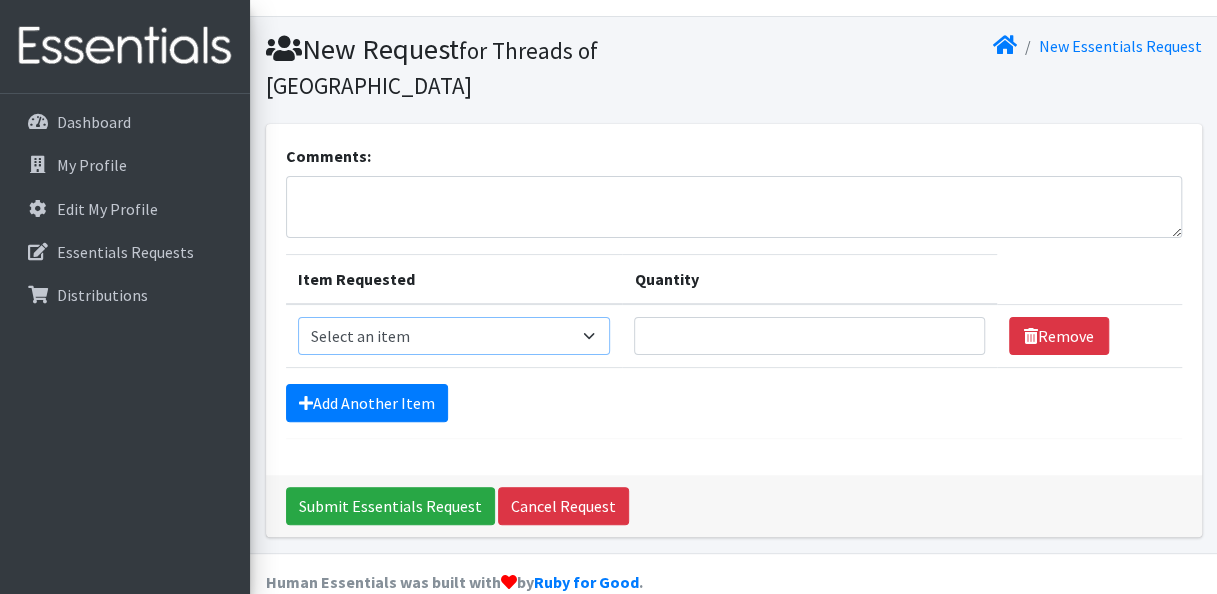 select on "15043" 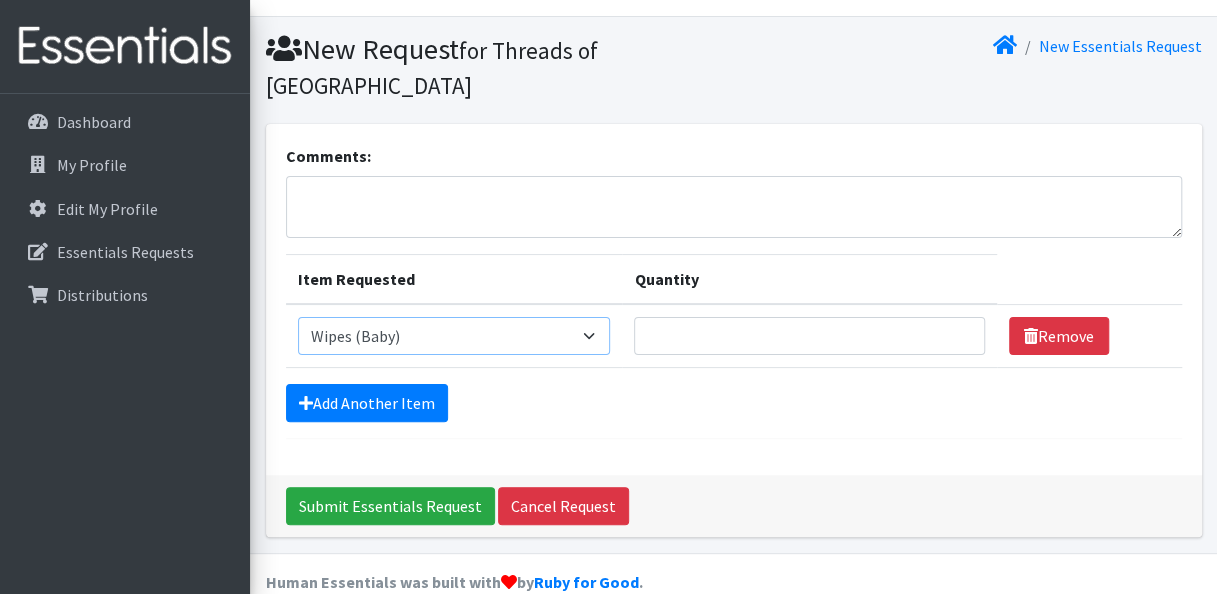 click on "Select an item
1 month period supply kit
Kids (Newborn)
Kids (Size 1)
Kids (Size 2)
Kids (Size 3)
Kids (Size 4)
Kids (Size 5)
Kids (Size 6)
Kids Pull-Ups (2T-3T)
Kids Pull-Ups (3T-4T)
Kids Pull-Ups (4T-5T)
Other
Wipes (Baby)" at bounding box center [454, 336] 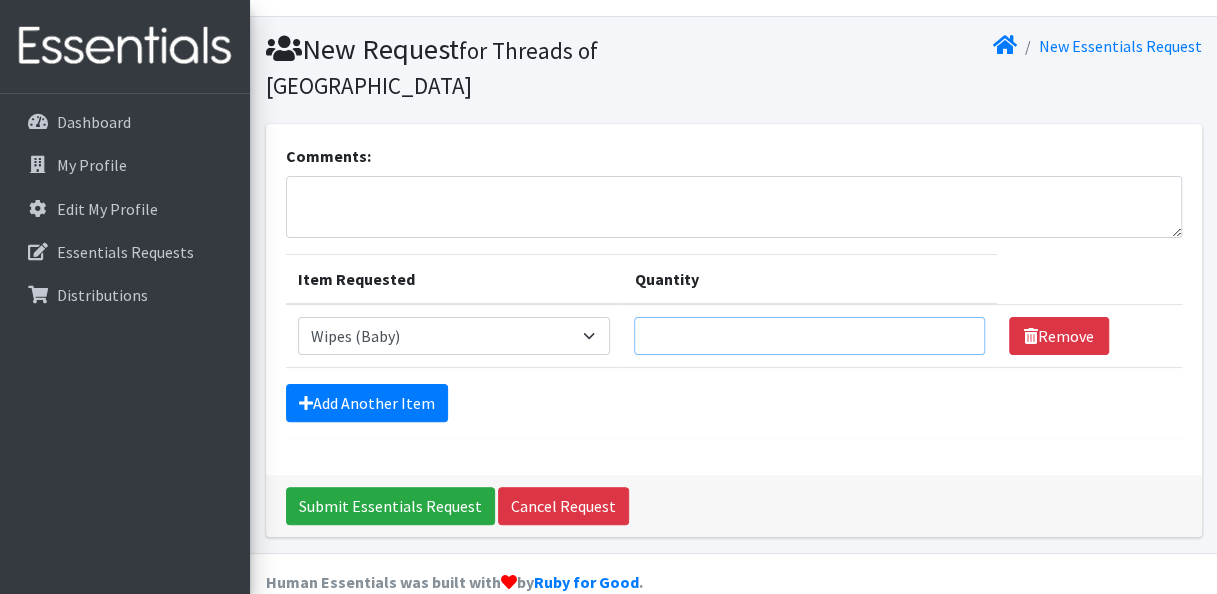 click on "Quantity" at bounding box center [809, 336] 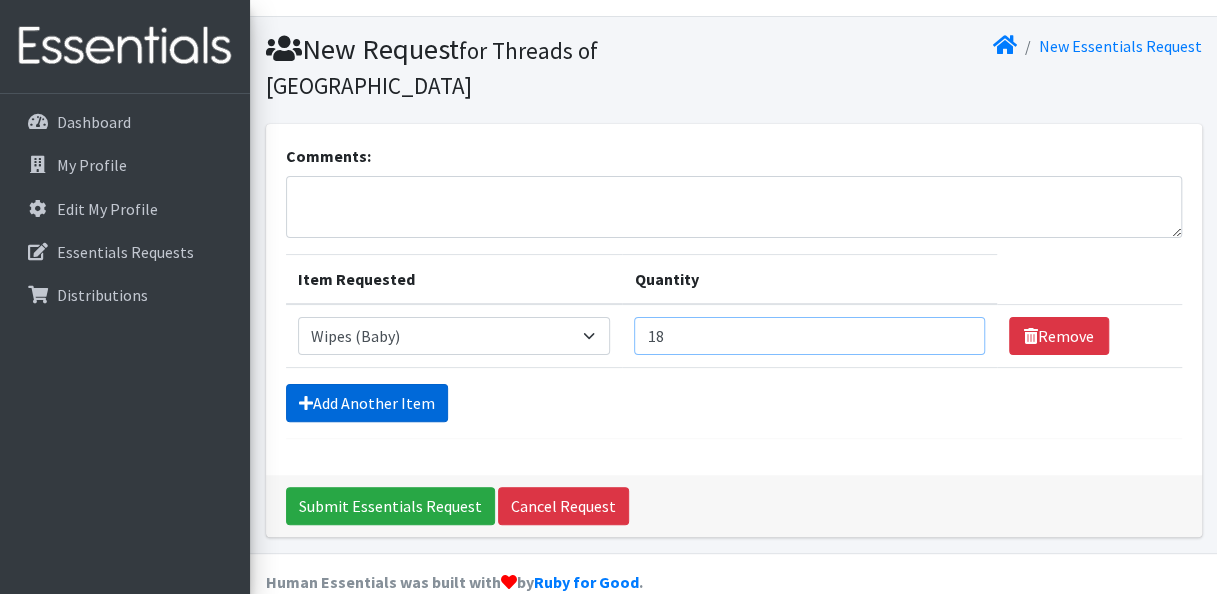 type on "18" 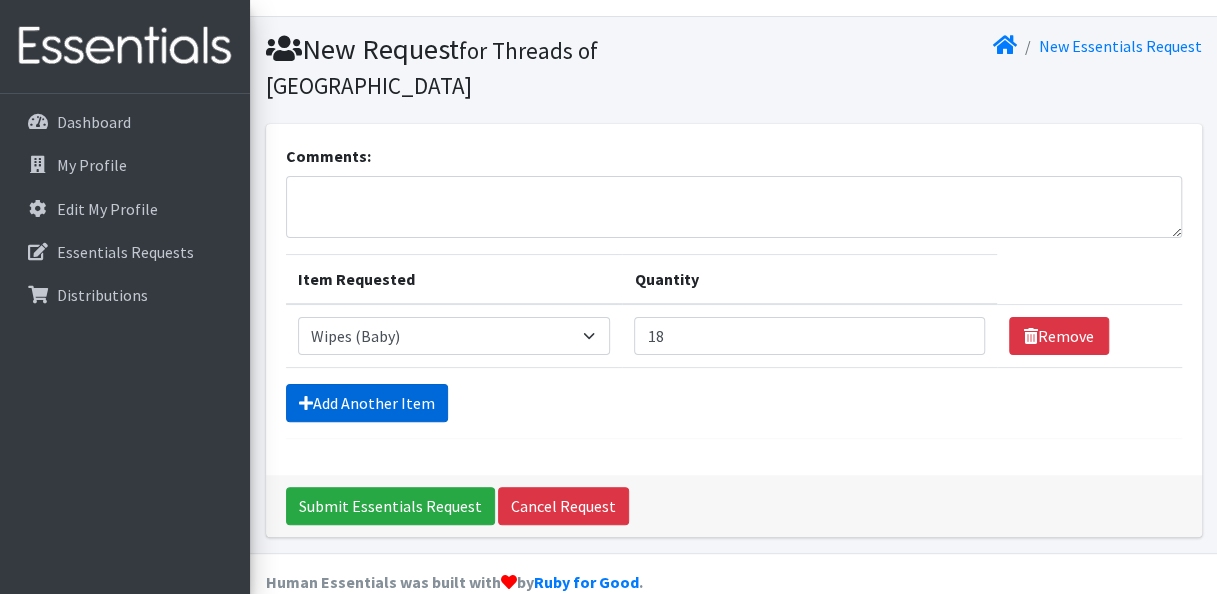 click on "Add Another Item" at bounding box center (367, 403) 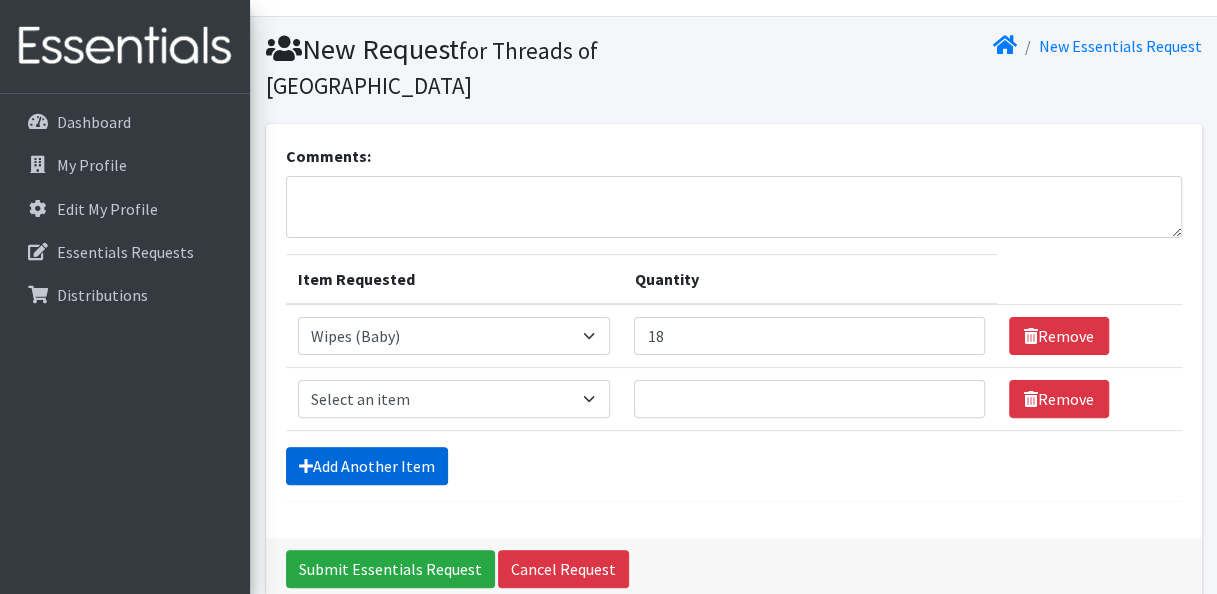 scroll, scrollTop: 134, scrollLeft: 0, axis: vertical 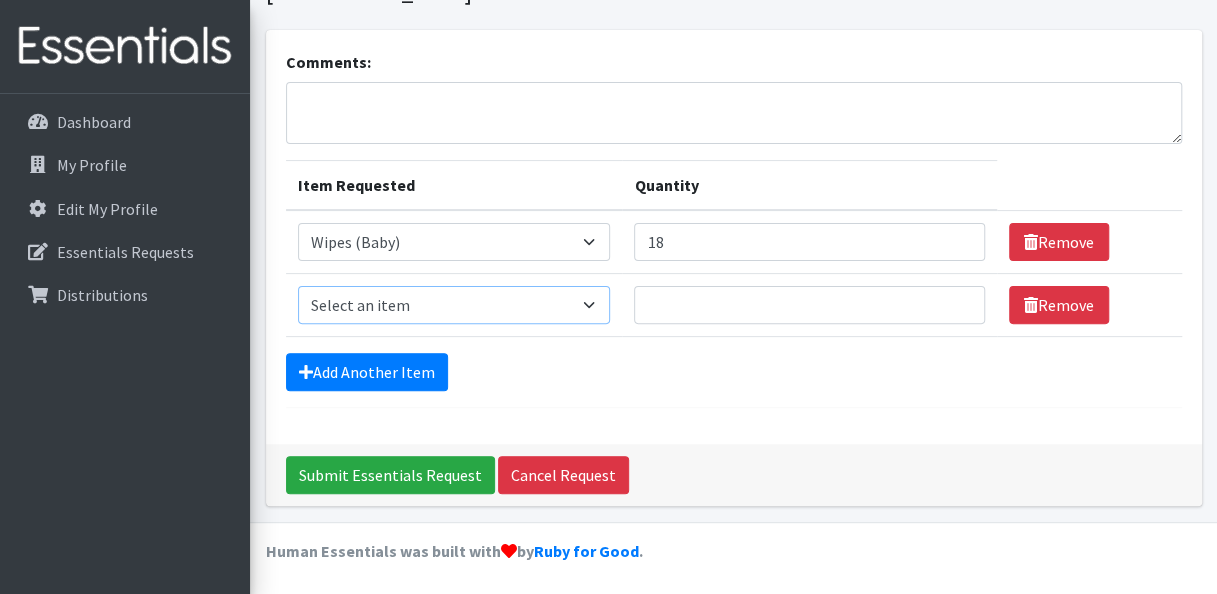 click on "Select an item
1 month period supply kit
Kids (Newborn)
Kids (Size 1)
Kids (Size 2)
Kids (Size 3)
Kids (Size 4)
Kids (Size 5)
Kids (Size 6)
Kids Pull-Ups (2T-3T)
Kids Pull-Ups (3T-4T)
Kids Pull-Ups (4T-5T)
Other
Wipes (Baby)" at bounding box center [454, 305] 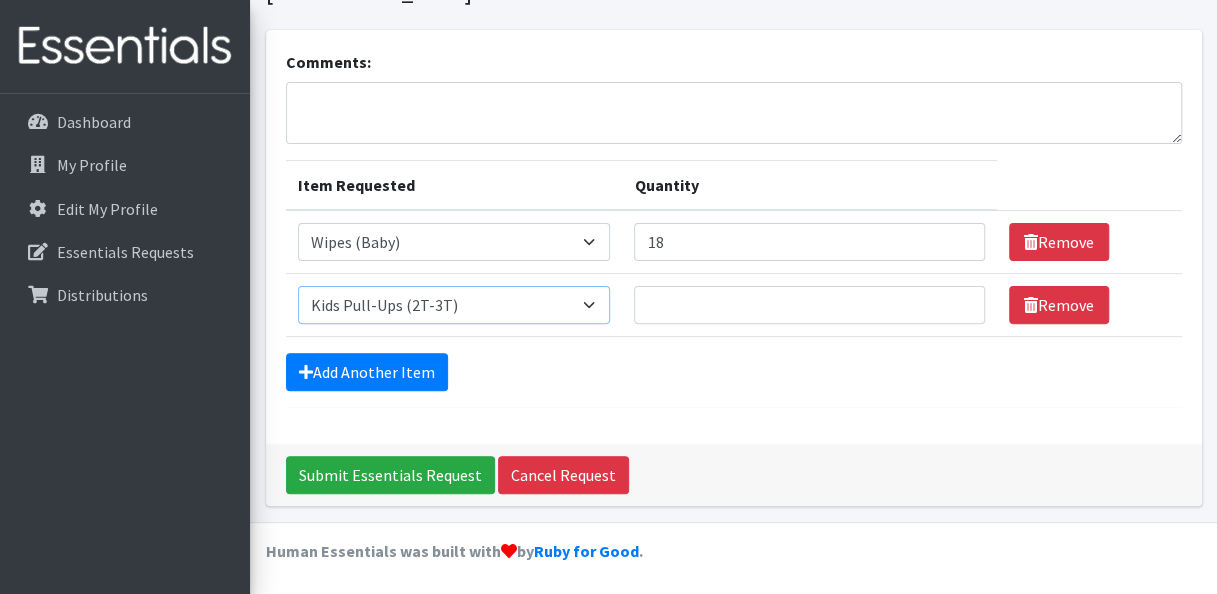 click on "Select an item
1 month period supply kit
Kids (Newborn)
Kids (Size 1)
Kids (Size 2)
Kids (Size 3)
Kids (Size 4)
Kids (Size 5)
Kids (Size 6)
Kids Pull-Ups (2T-3T)
Kids Pull-Ups (3T-4T)
Kids Pull-Ups (4T-5T)
Other
Wipes (Baby)" at bounding box center (454, 305) 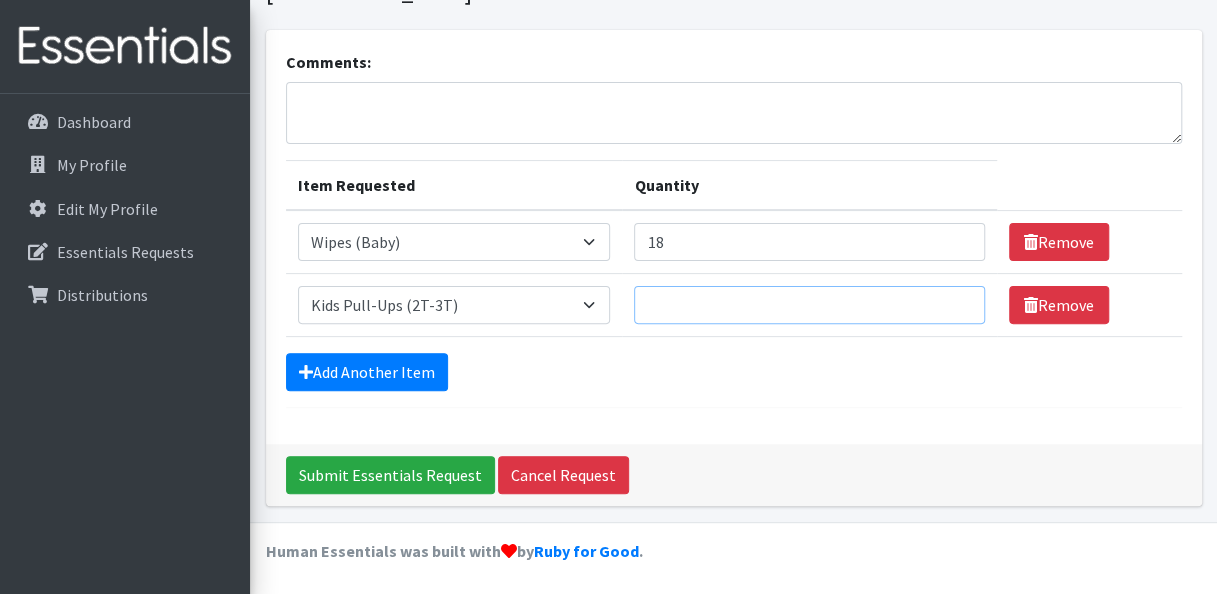 click on "Quantity" at bounding box center (809, 305) 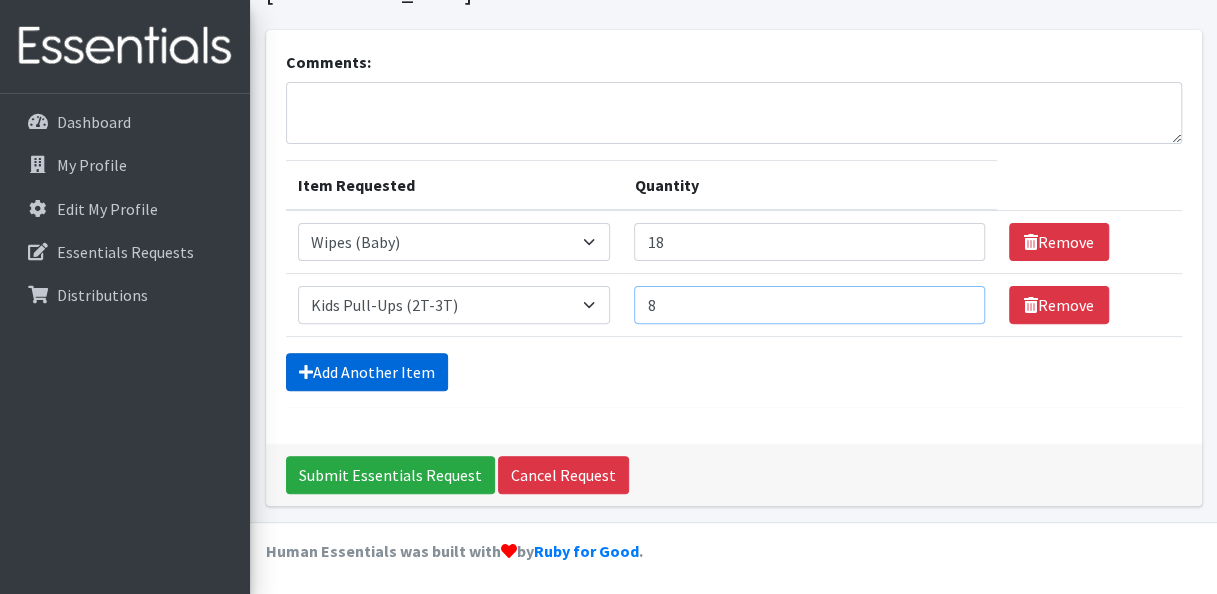 type on "8" 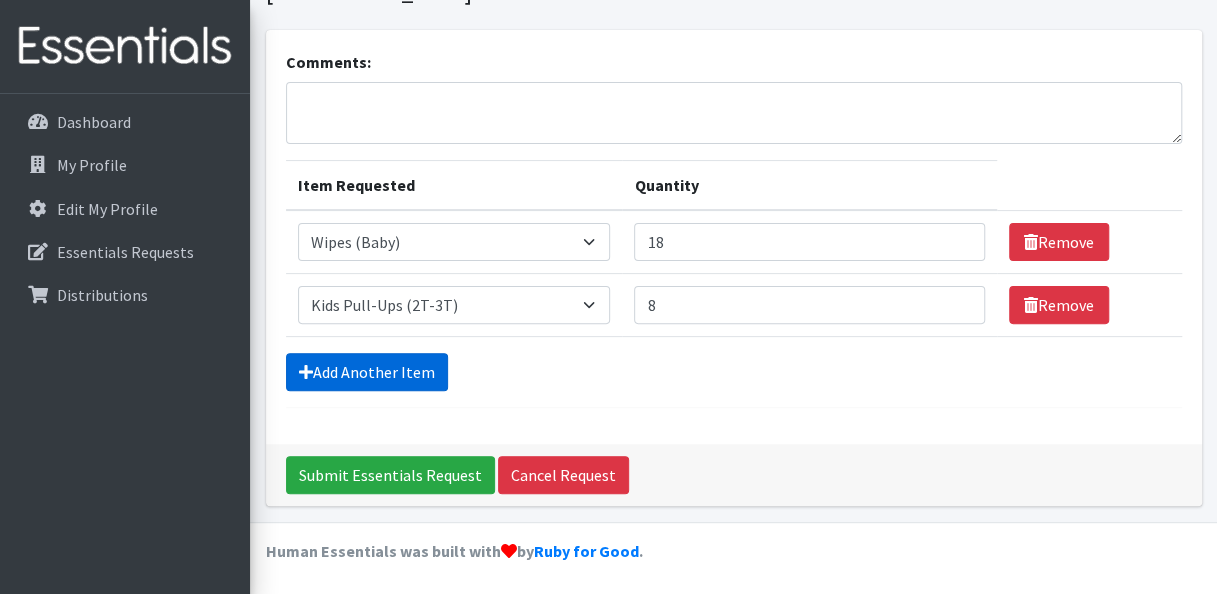 click on "Add Another Item" at bounding box center [367, 372] 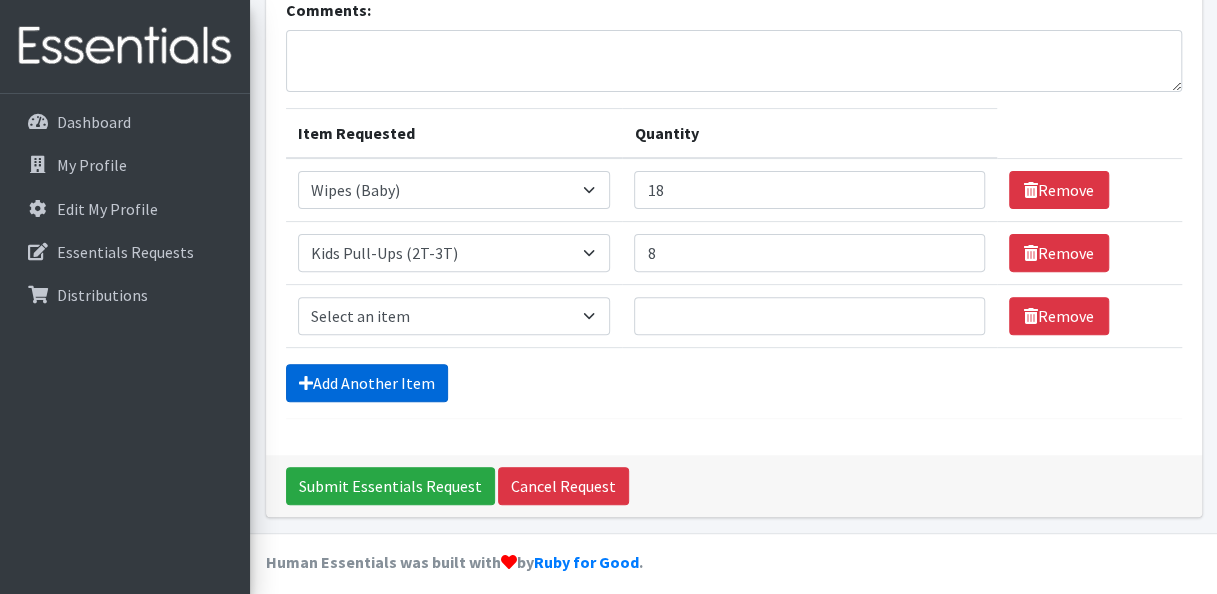 scroll, scrollTop: 196, scrollLeft: 0, axis: vertical 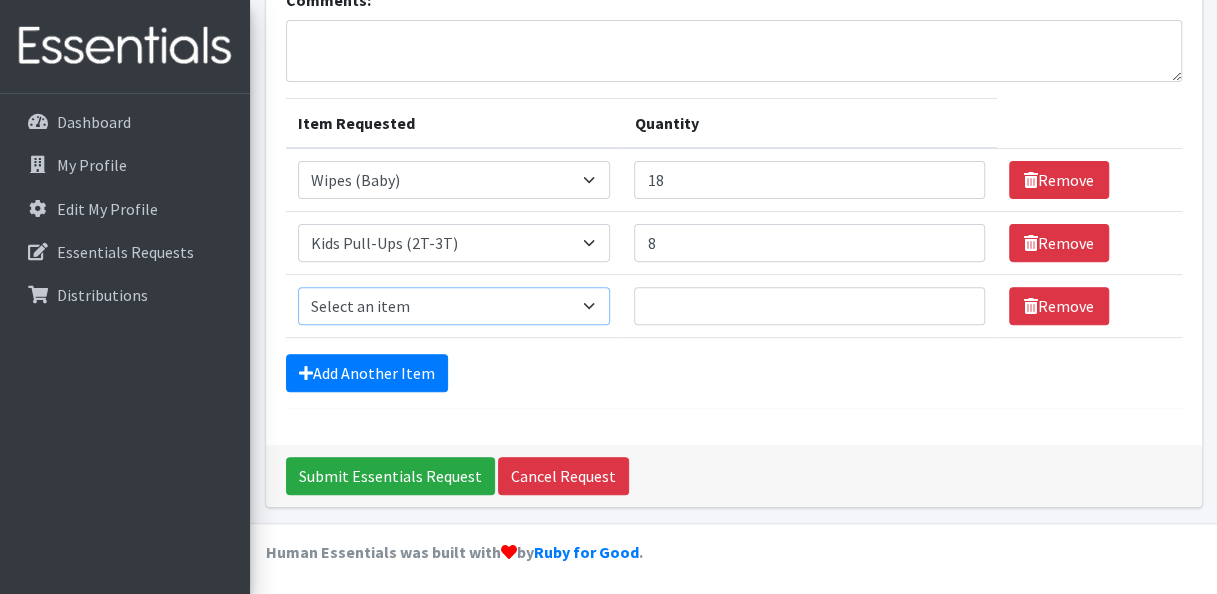 click on "Select an item
1 month period supply kit
Kids (Newborn)
Kids (Size 1)
Kids (Size 2)
Kids (Size 3)
Kids (Size 4)
Kids (Size 5)
Kids (Size 6)
Kids Pull-Ups (2T-3T)
Kids Pull-Ups (3T-4T)
Kids Pull-Ups (4T-5T)
Other
Wipes (Baby)" at bounding box center [454, 306] 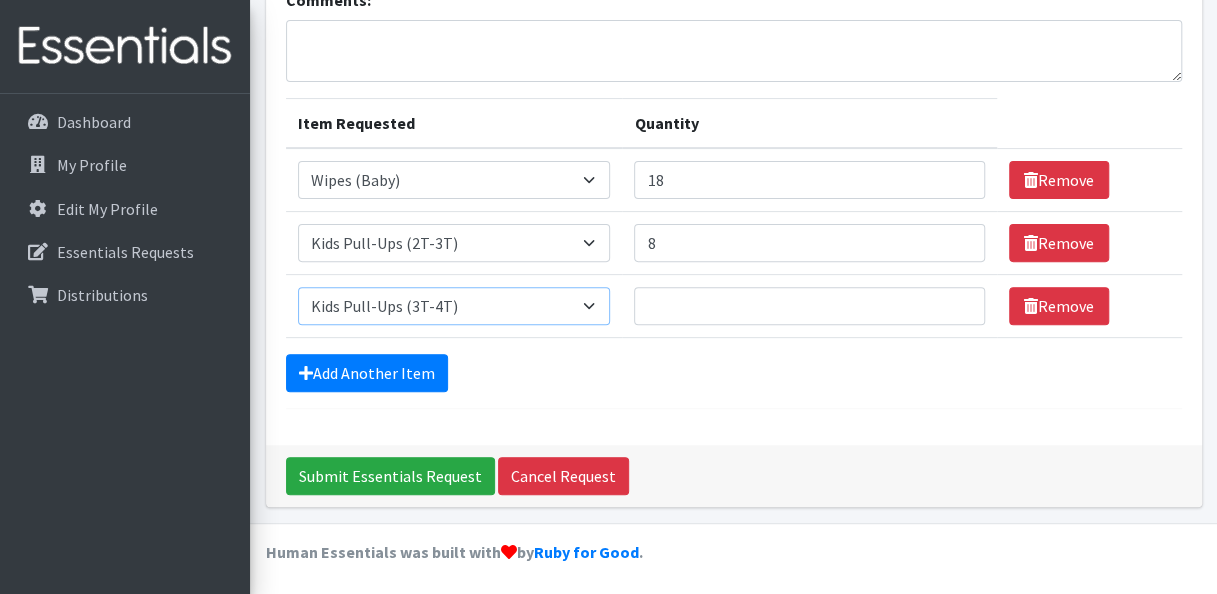 click on "Select an item
1 month period supply kit
Kids (Newborn)
Kids (Size 1)
Kids (Size 2)
Kids (Size 3)
Kids (Size 4)
Kids (Size 5)
Kids (Size 6)
Kids Pull-Ups (2T-3T)
Kids Pull-Ups (3T-4T)
Kids Pull-Ups (4T-5T)
Other
Wipes (Baby)" at bounding box center (454, 306) 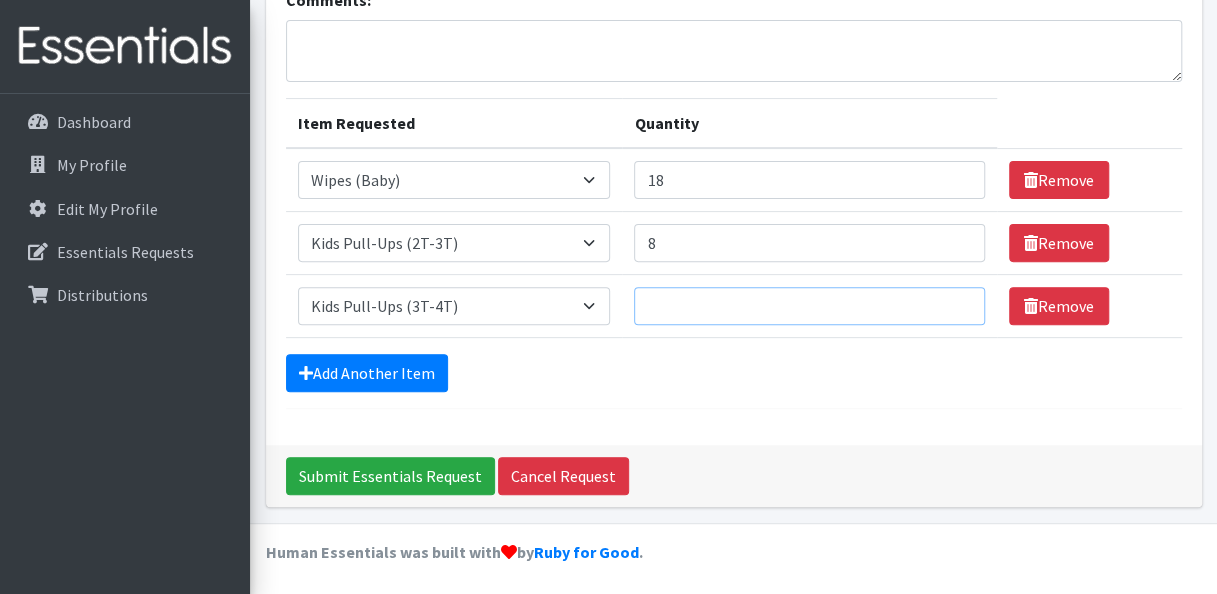 click on "Quantity" at bounding box center [809, 306] 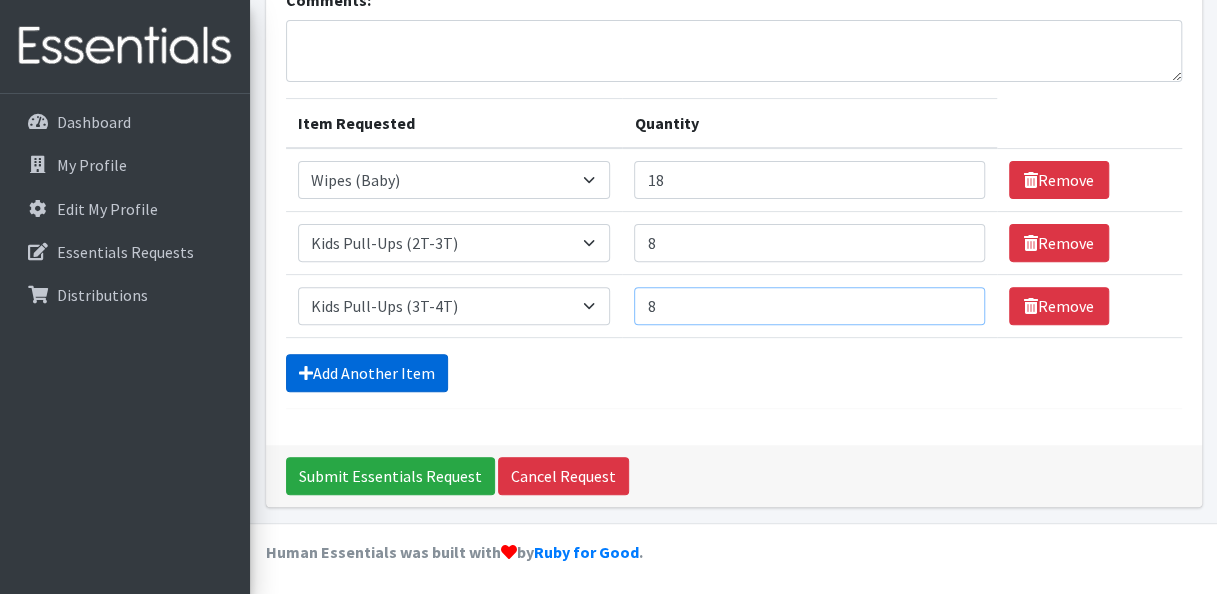 type on "8" 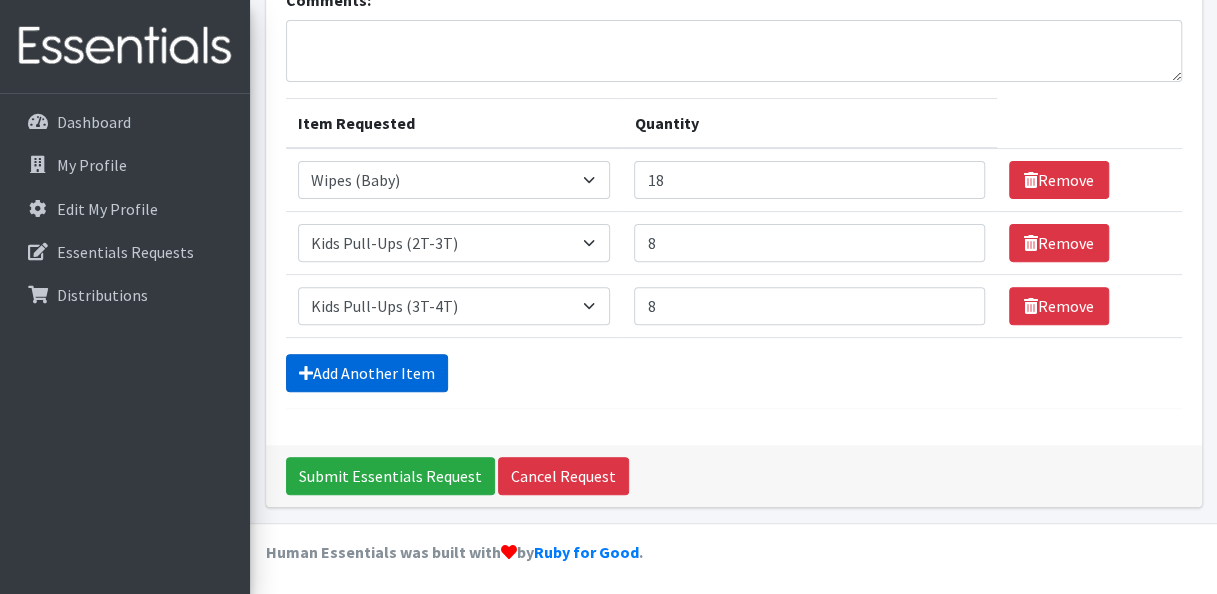 click on "Add Another Item" at bounding box center (367, 373) 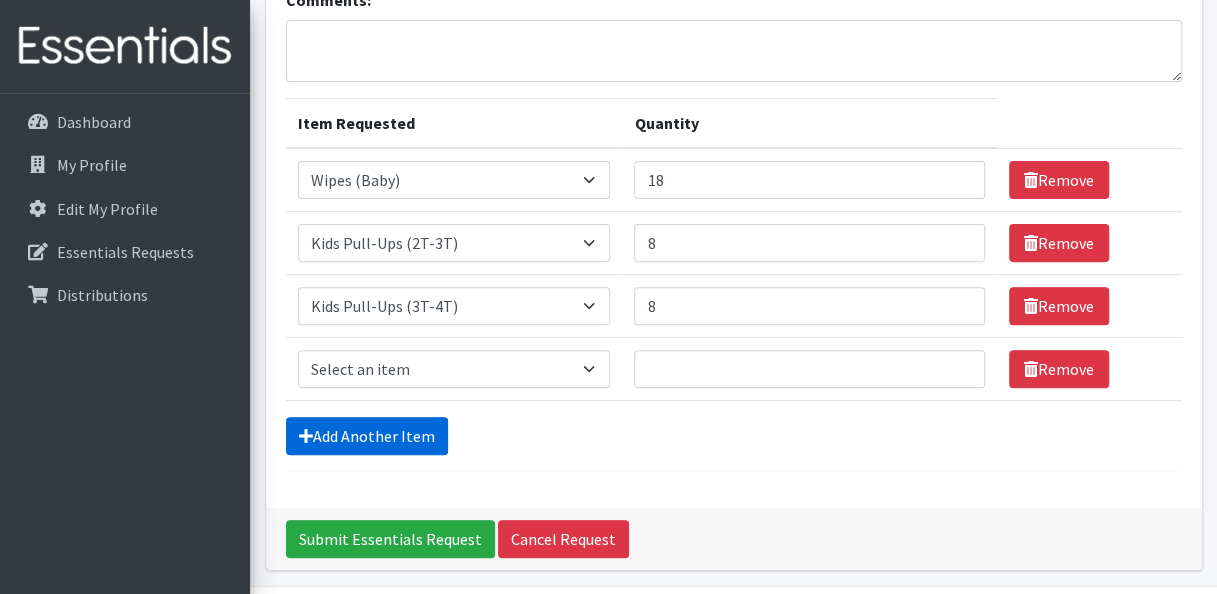scroll, scrollTop: 259, scrollLeft: 0, axis: vertical 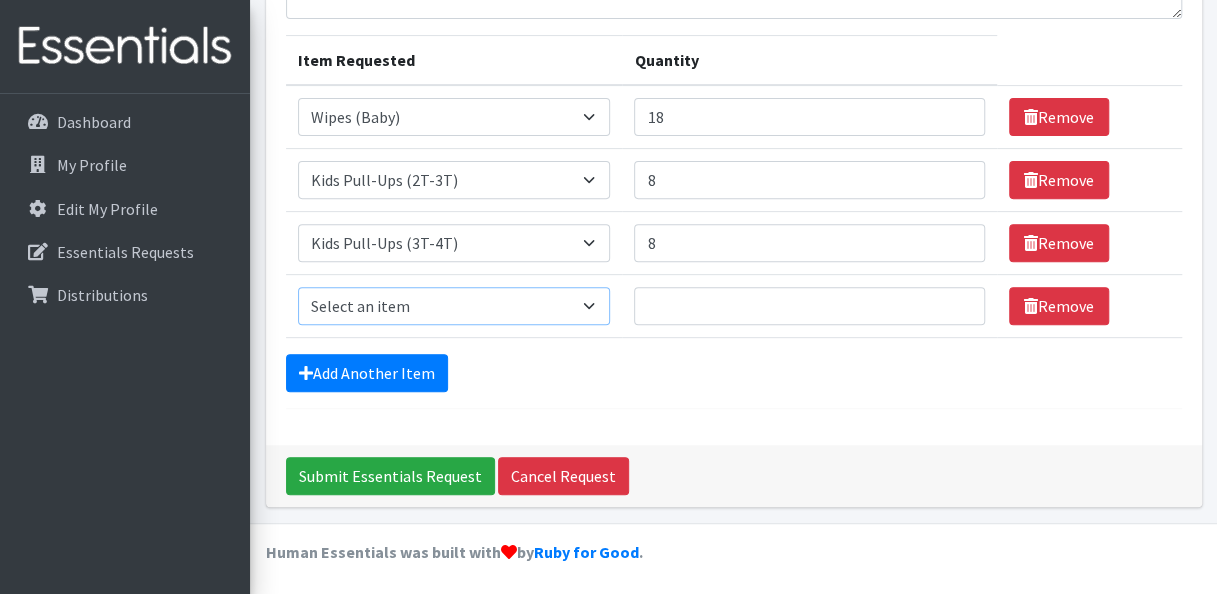 click on "Select an item
1 month period supply kit
Kids (Newborn)
Kids (Size 1)
Kids (Size 2)
Kids (Size 3)
Kids (Size 4)
Kids (Size 5)
Kids (Size 6)
Kids Pull-Ups (2T-3T)
Kids Pull-Ups (3T-4T)
Kids Pull-Ups (4T-5T)
Other
Wipes (Baby)" at bounding box center [454, 306] 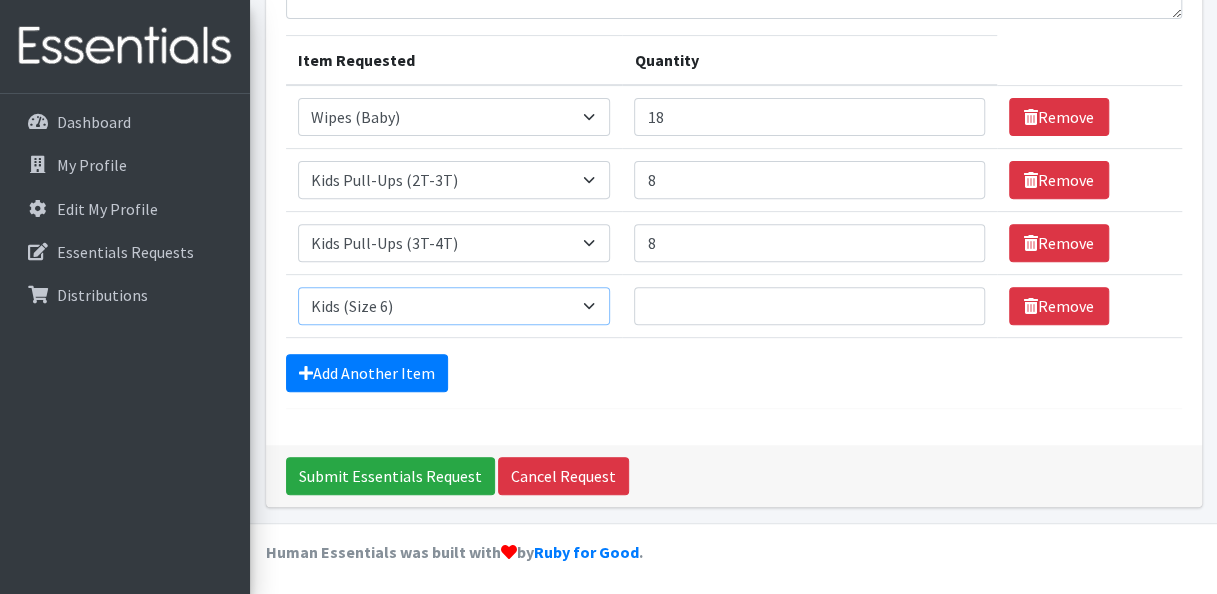 click on "Select an item
1 month period supply kit
Kids (Newborn)
Kids (Size 1)
Kids (Size 2)
Kids (Size 3)
Kids (Size 4)
Kids (Size 5)
Kids (Size 6)
Kids Pull-Ups (2T-3T)
Kids Pull-Ups (3T-4T)
Kids Pull-Ups (4T-5T)
Other
Wipes (Baby)" at bounding box center (454, 306) 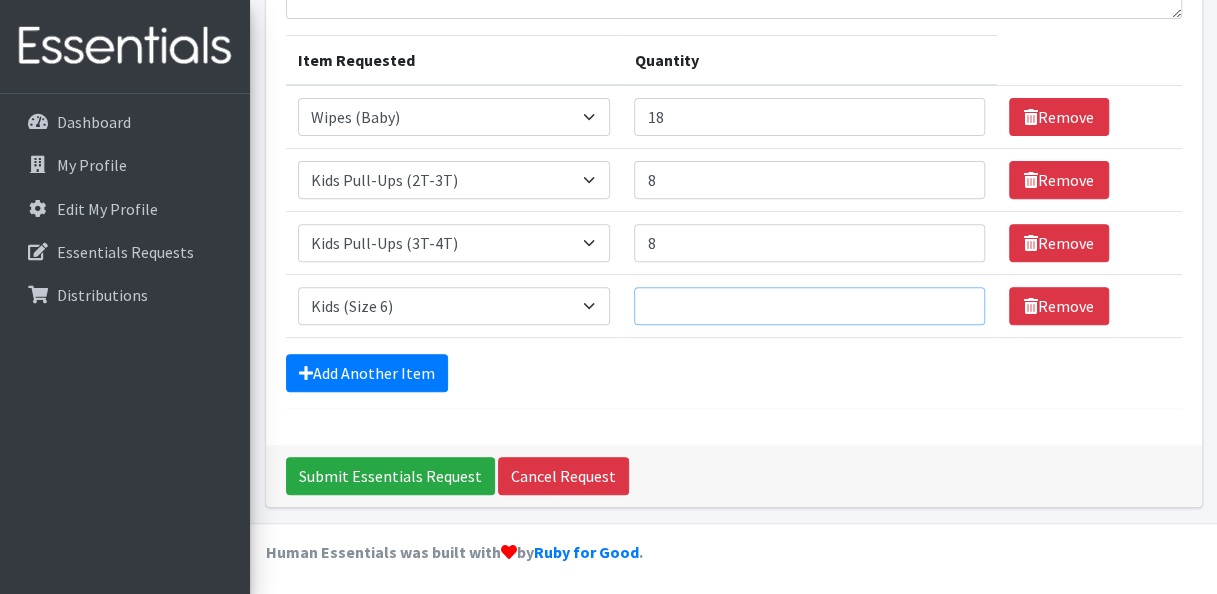 click on "Quantity" at bounding box center [809, 306] 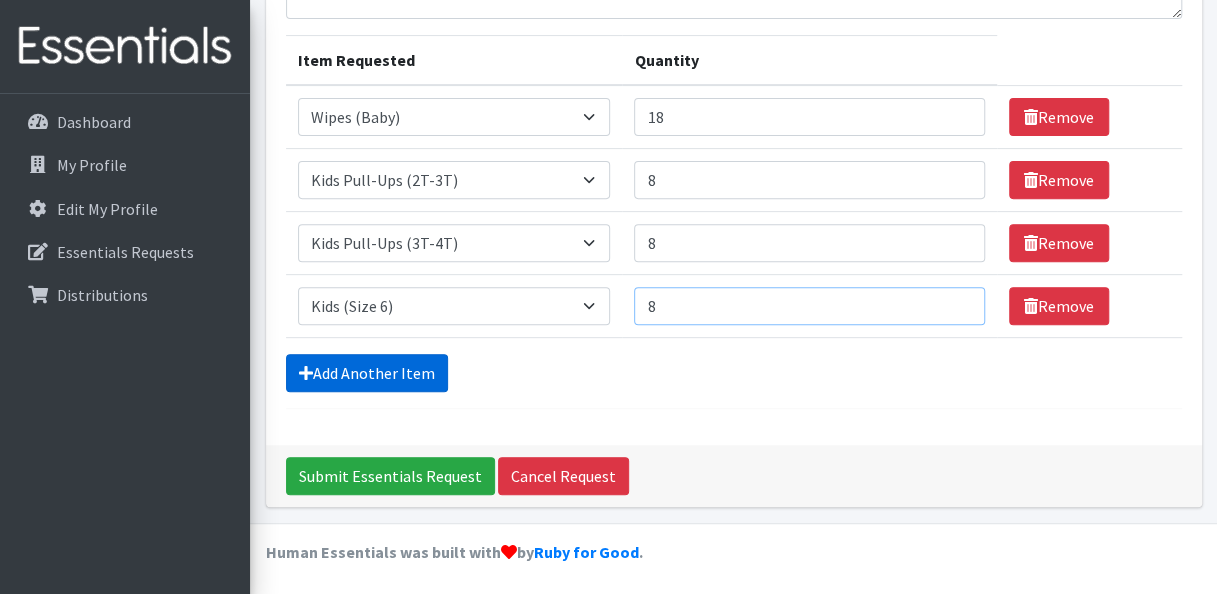 type on "8" 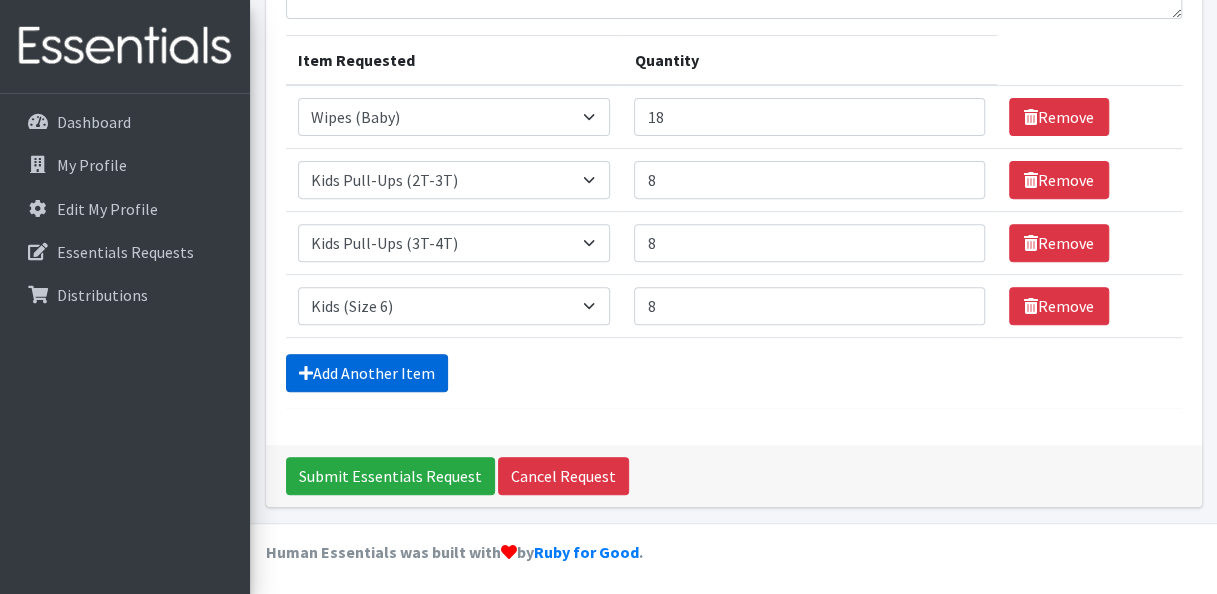 click on "Add Another Item" at bounding box center (367, 373) 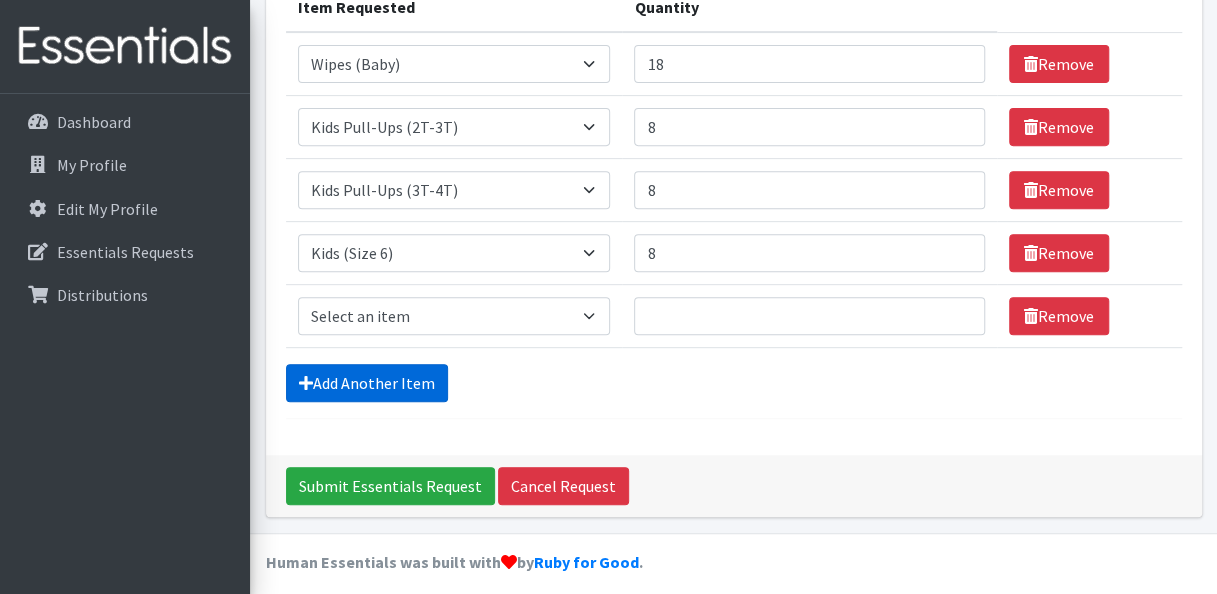 scroll, scrollTop: 322, scrollLeft: 0, axis: vertical 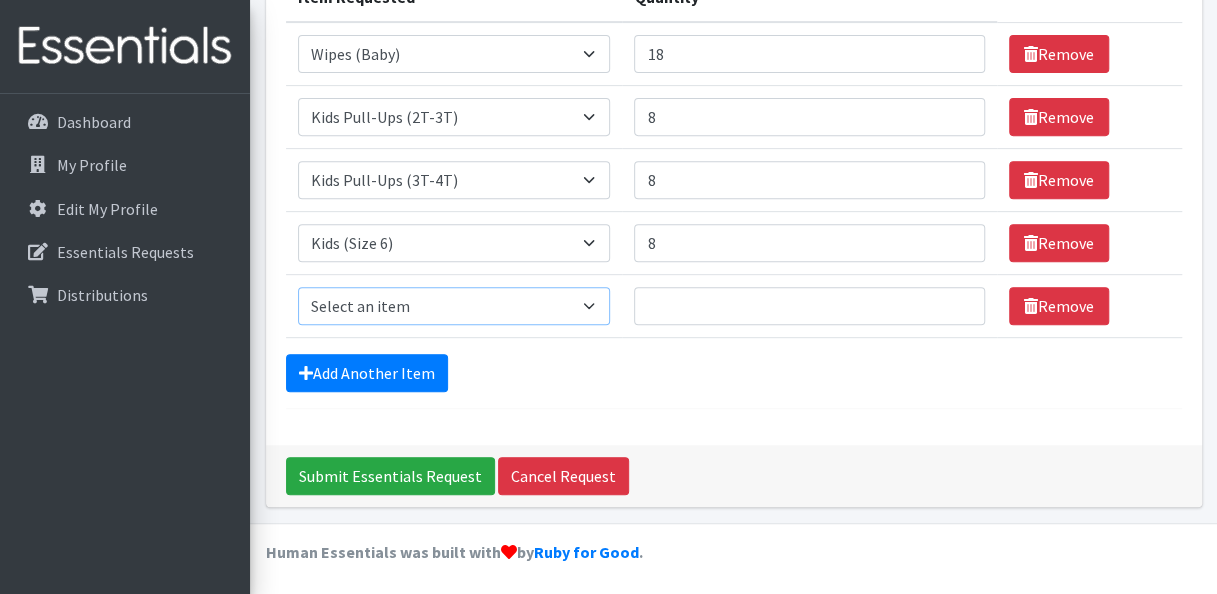 click on "Select an item
1 month period supply kit
Kids (Newborn)
Kids (Size 1)
Kids (Size 2)
Kids (Size 3)
Kids (Size 4)
Kids (Size 5)
Kids (Size 6)
Kids Pull-Ups (2T-3T)
Kids Pull-Ups (3T-4T)
Kids Pull-Ups (4T-5T)
Other
Wipes (Baby)" at bounding box center (454, 306) 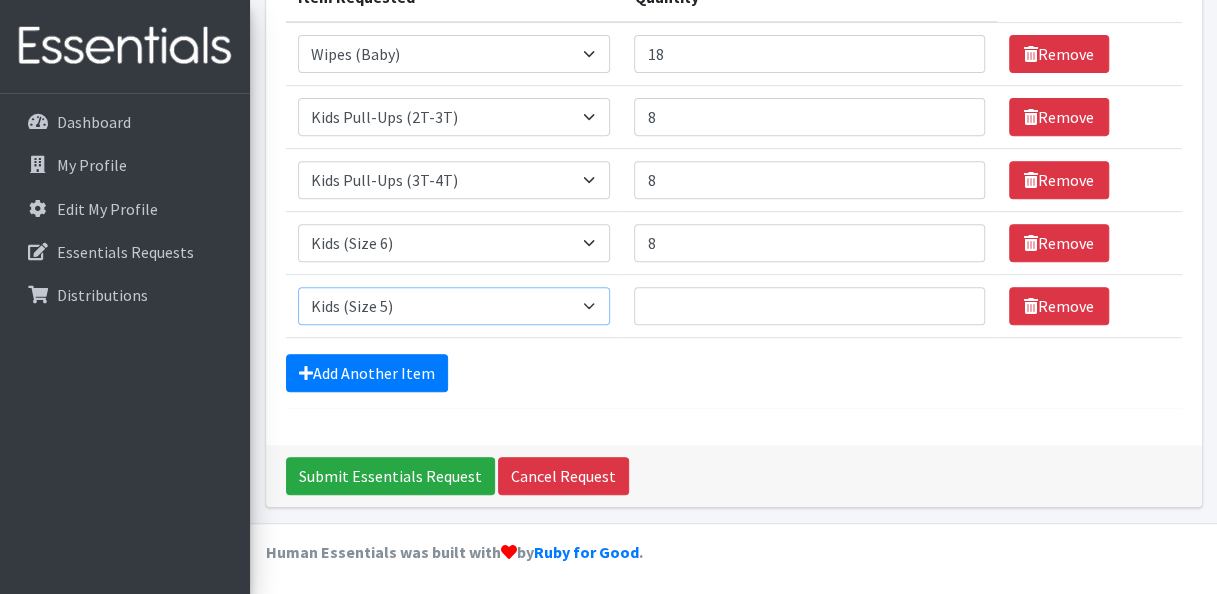 click on "Select an item
1 month period supply kit
Kids (Newborn)
Kids (Size 1)
Kids (Size 2)
Kids (Size 3)
Kids (Size 4)
Kids (Size 5)
Kids (Size 6)
Kids Pull-Ups (2T-3T)
Kids Pull-Ups (3T-4T)
Kids Pull-Ups (4T-5T)
Other
Wipes (Baby)" at bounding box center (454, 306) 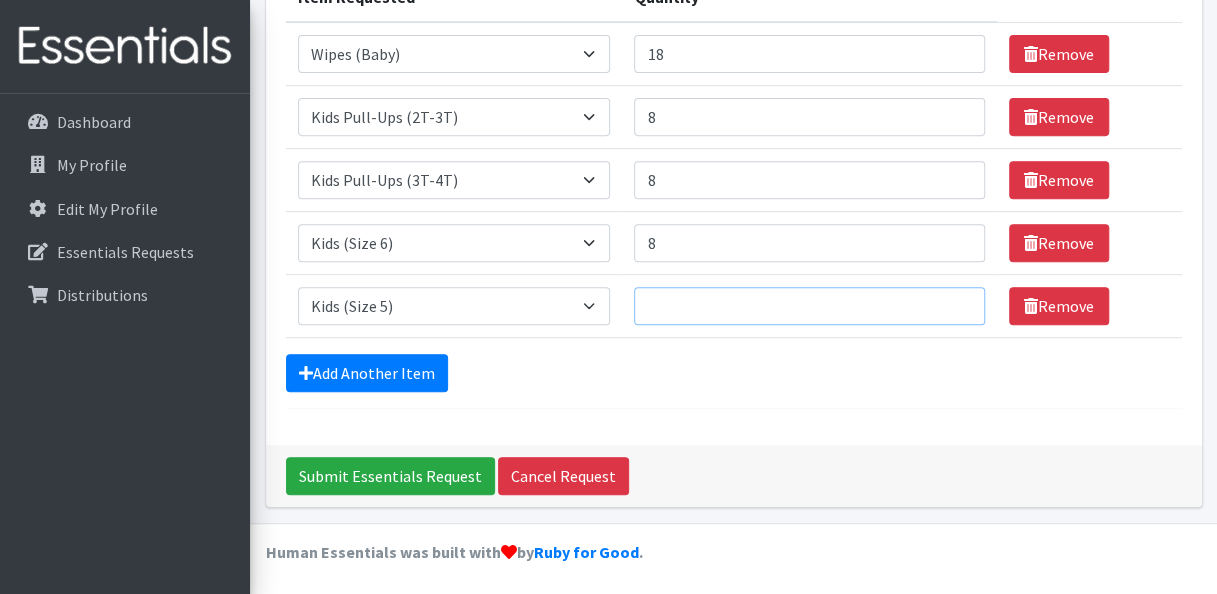 click on "Quantity" at bounding box center (809, 306) 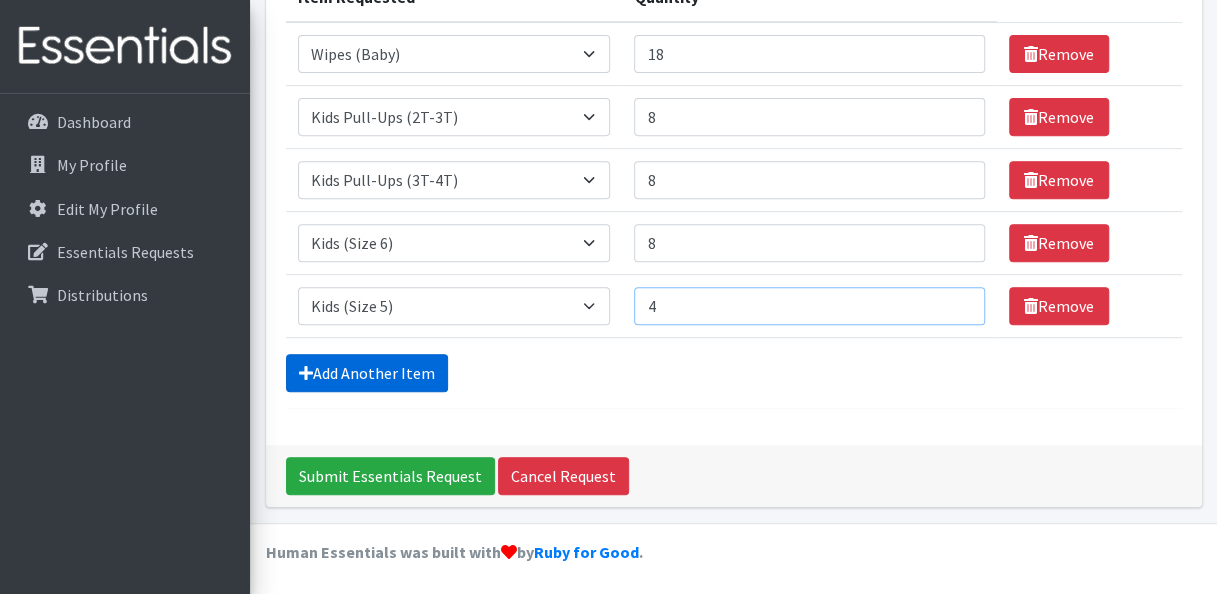type on "4" 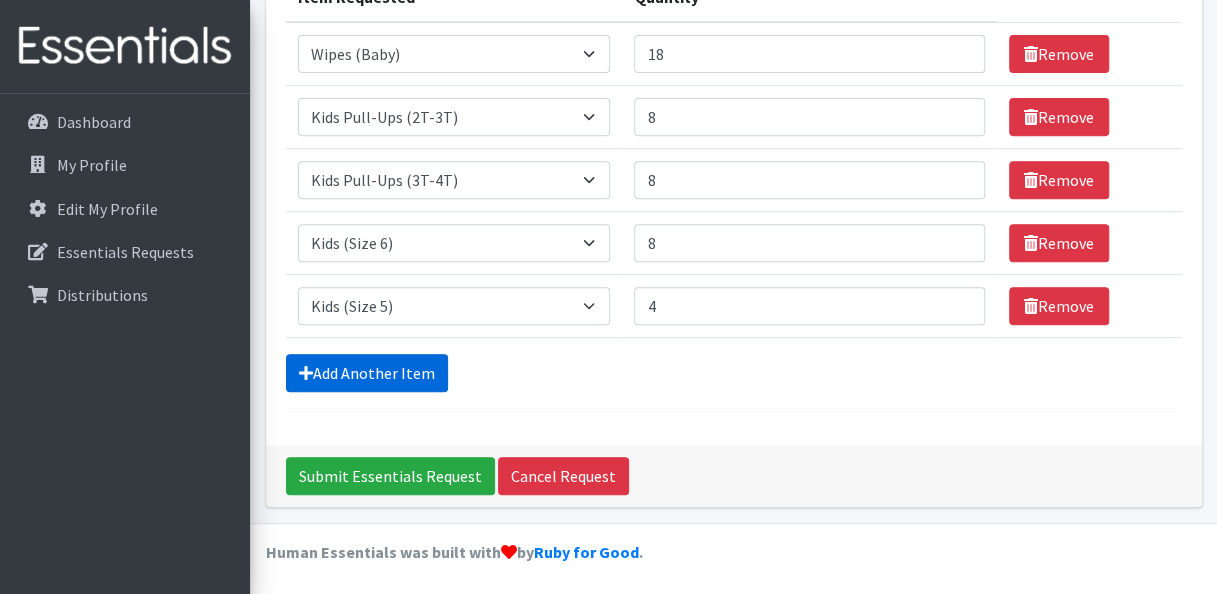 click on "Add Another Item" at bounding box center (367, 373) 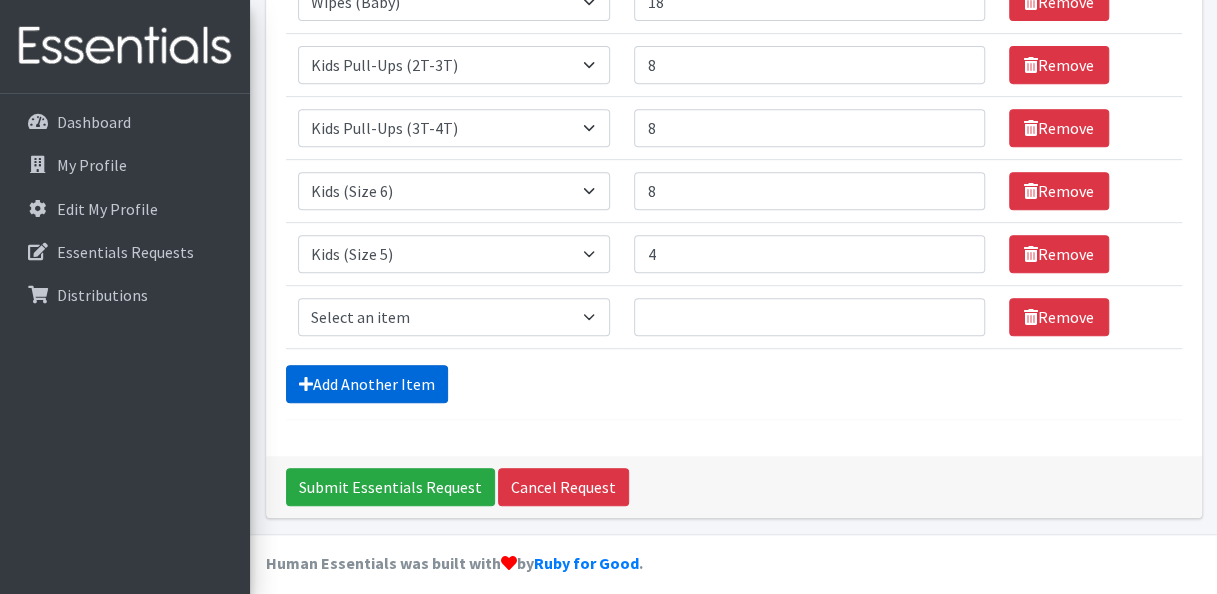 scroll, scrollTop: 384, scrollLeft: 0, axis: vertical 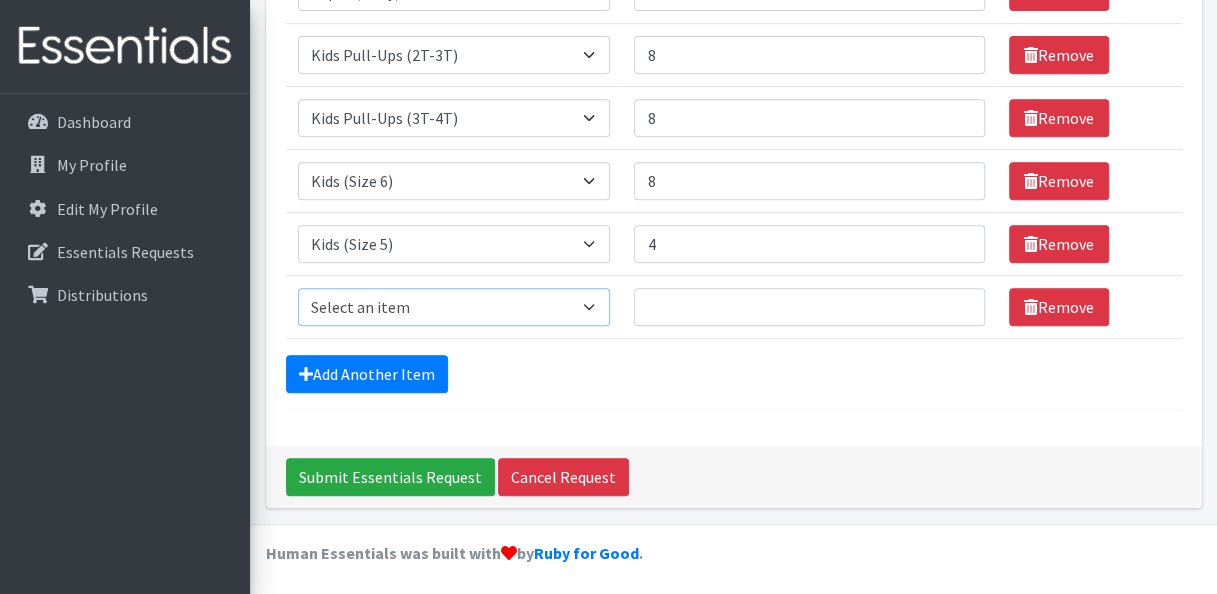 click on "Select an item
1 month period supply kit
Kids (Newborn)
Kids (Size 1)
Kids (Size 2)
Kids (Size 3)
Kids (Size 4)
Kids (Size 5)
Kids (Size 6)
Kids Pull-Ups (2T-3T)
Kids Pull-Ups (3T-4T)
Kids Pull-Ups (4T-5T)
Other
Wipes (Baby)" at bounding box center [454, 307] 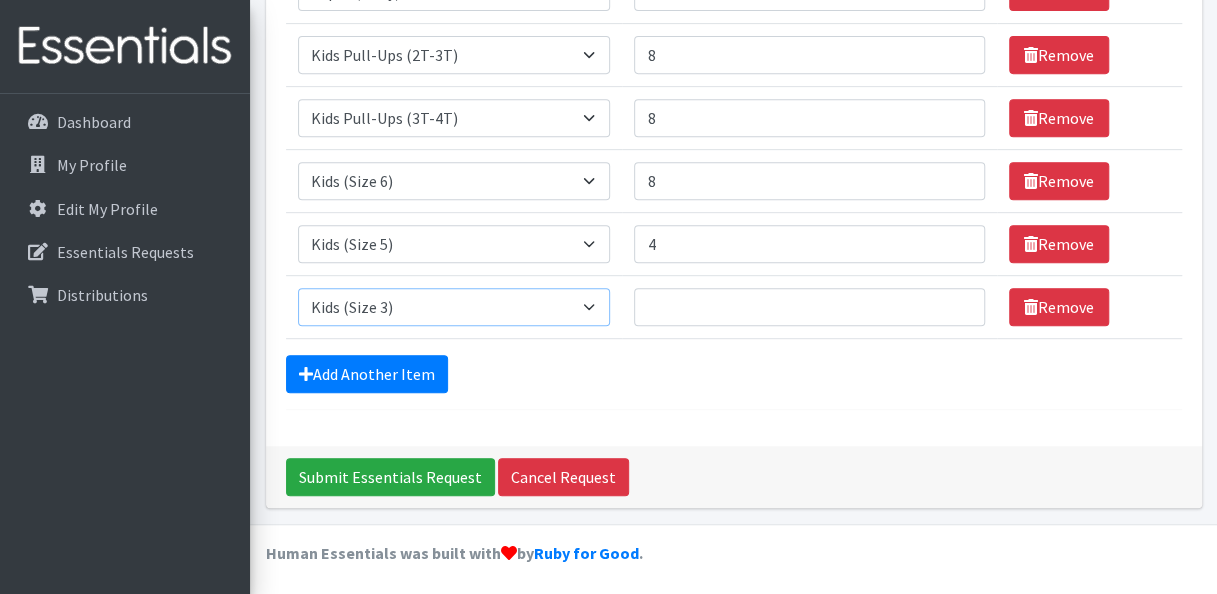 click on "Select an item
1 month period supply kit
Kids (Newborn)
Kids (Size 1)
Kids (Size 2)
Kids (Size 3)
Kids (Size 4)
Kids (Size 5)
Kids (Size 6)
Kids Pull-Ups (2T-3T)
Kids Pull-Ups (3T-4T)
Kids Pull-Ups (4T-5T)
Other
Wipes (Baby)" at bounding box center (454, 307) 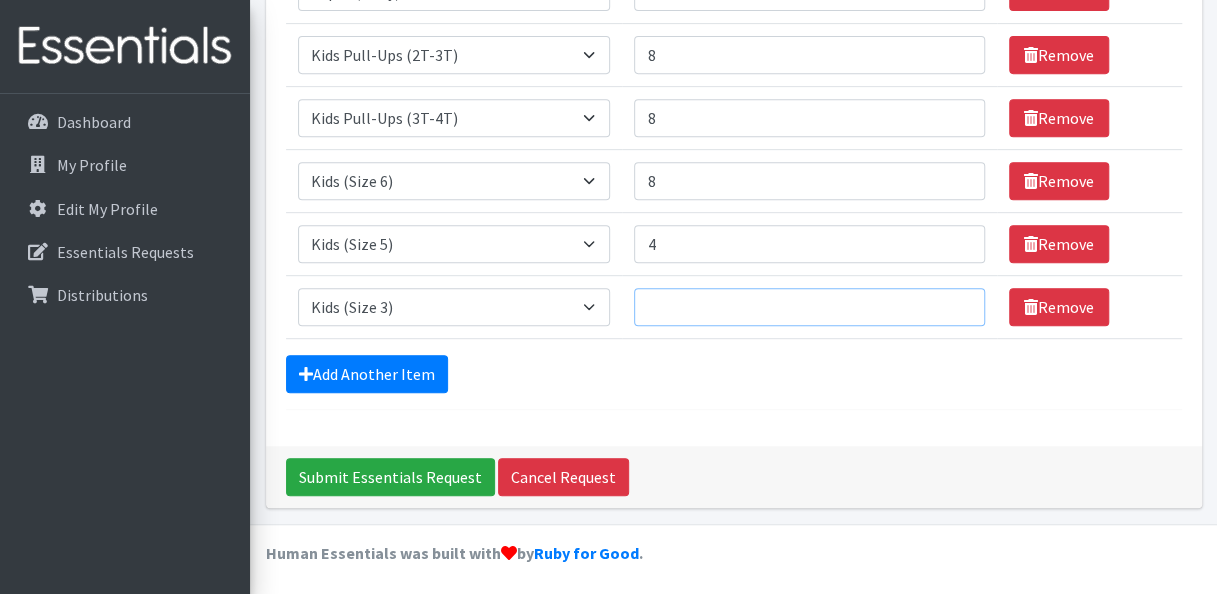 click on "Quantity" at bounding box center (809, 307) 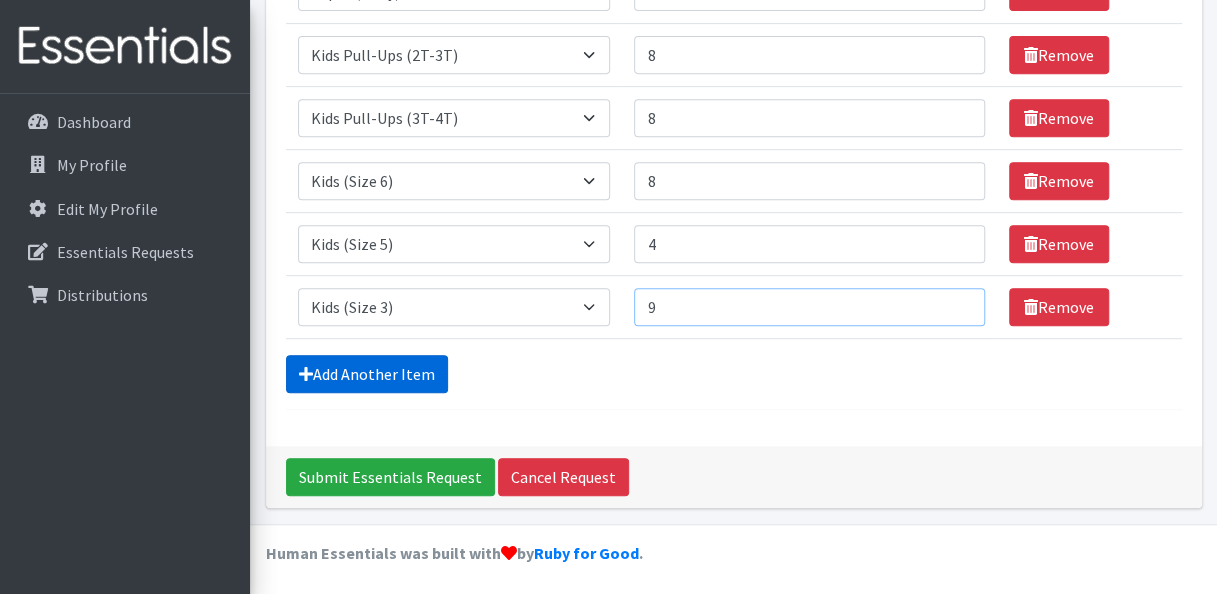 type on "9" 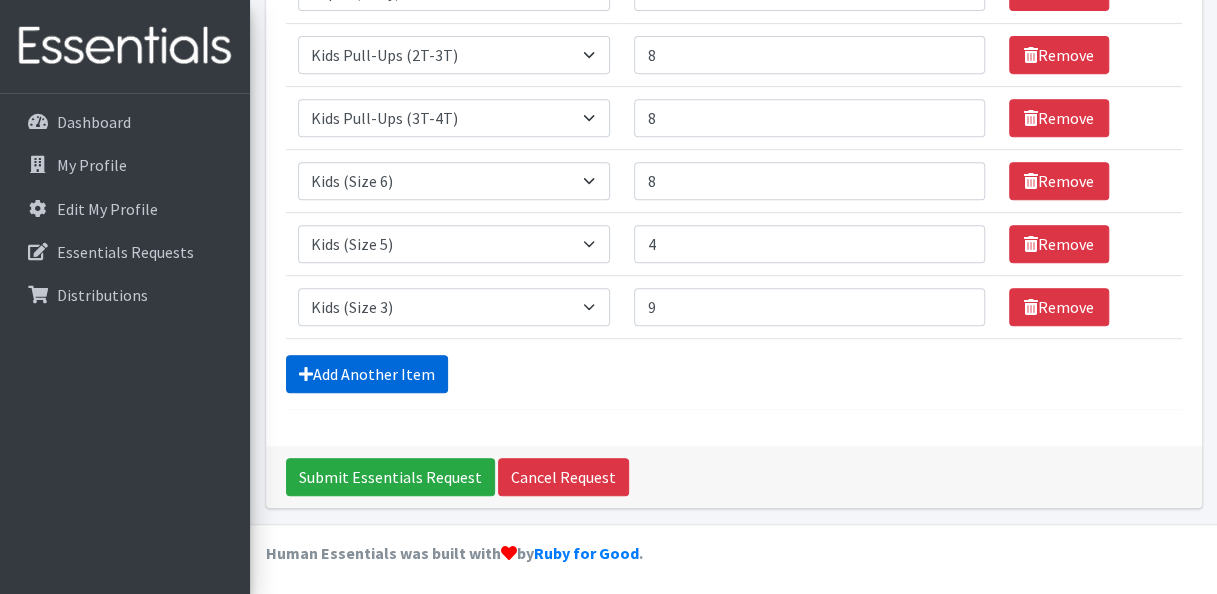 click on "Add Another Item" at bounding box center (367, 374) 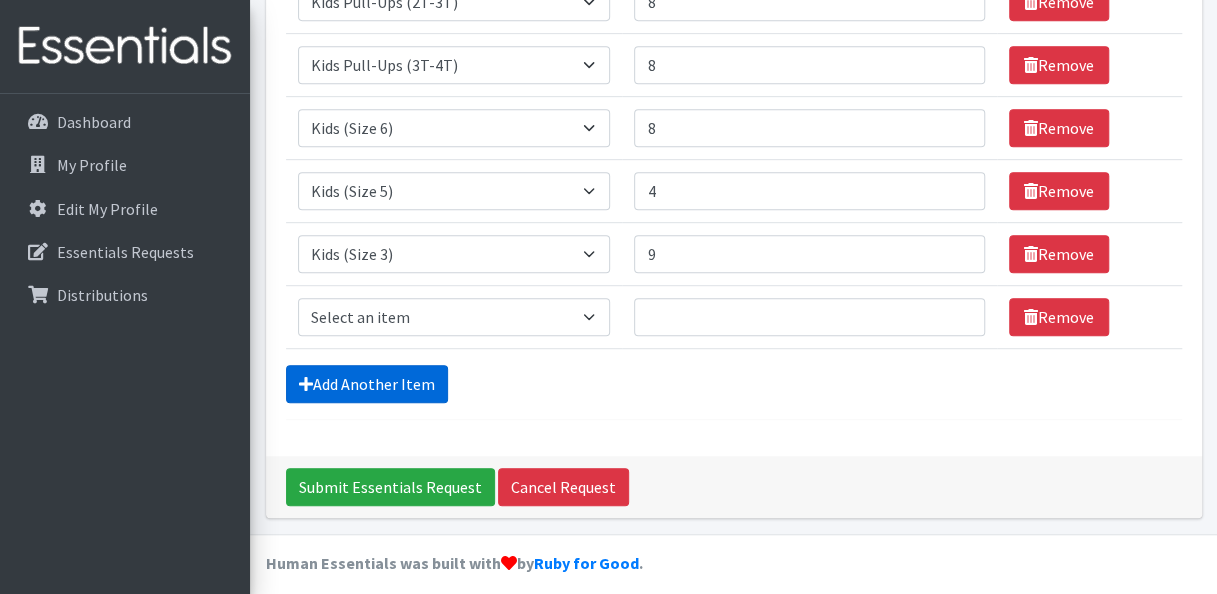 scroll, scrollTop: 447, scrollLeft: 0, axis: vertical 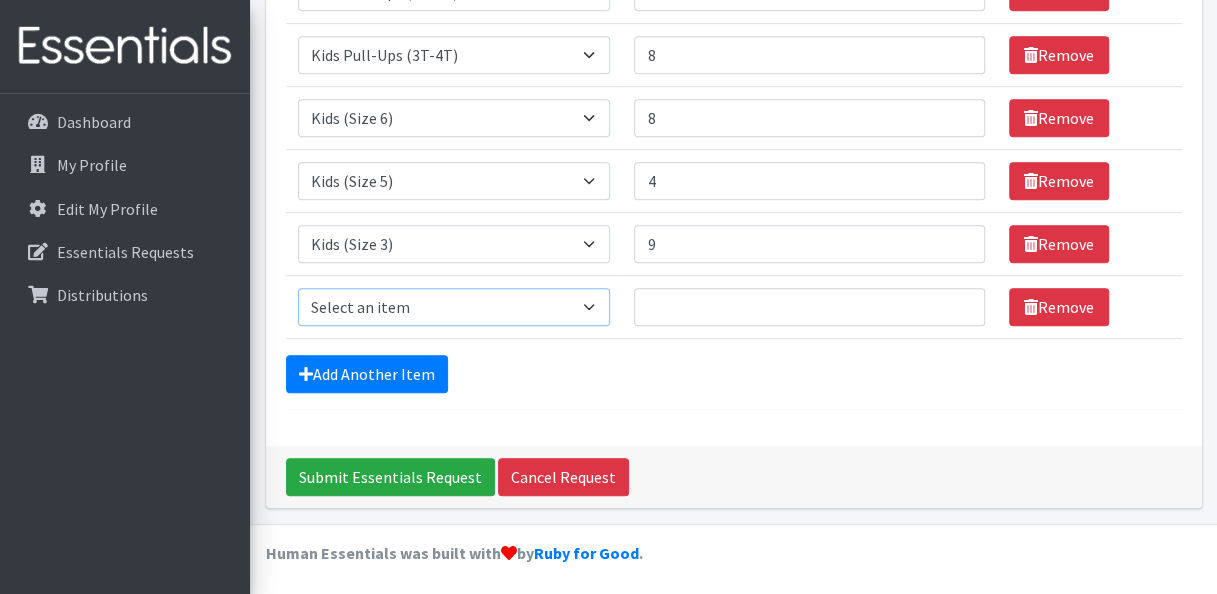 click on "Select an item
1 month period supply kit
Kids (Newborn)
Kids (Size 1)
Kids (Size 2)
Kids (Size 3)
Kids (Size 4)
Kids (Size 5)
Kids (Size 6)
Kids Pull-Ups (2T-3T)
Kids Pull-Ups (3T-4T)
Kids Pull-Ups (4T-5T)
Other
Wipes (Baby)" at bounding box center (454, 307) 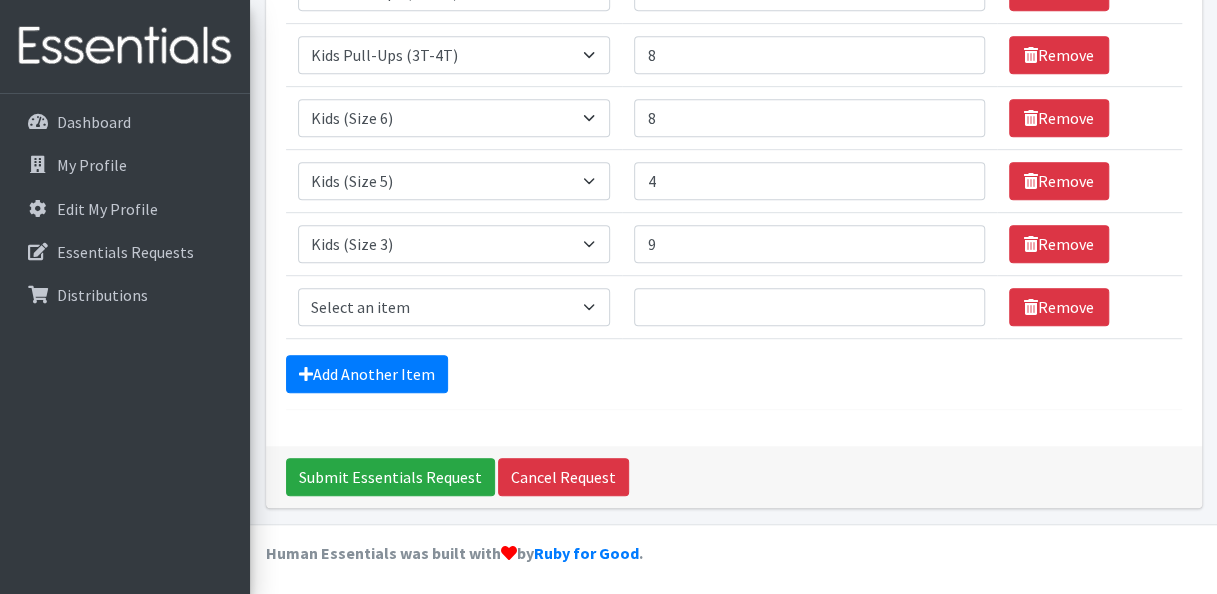 click on "Add Another Item" at bounding box center [734, 374] 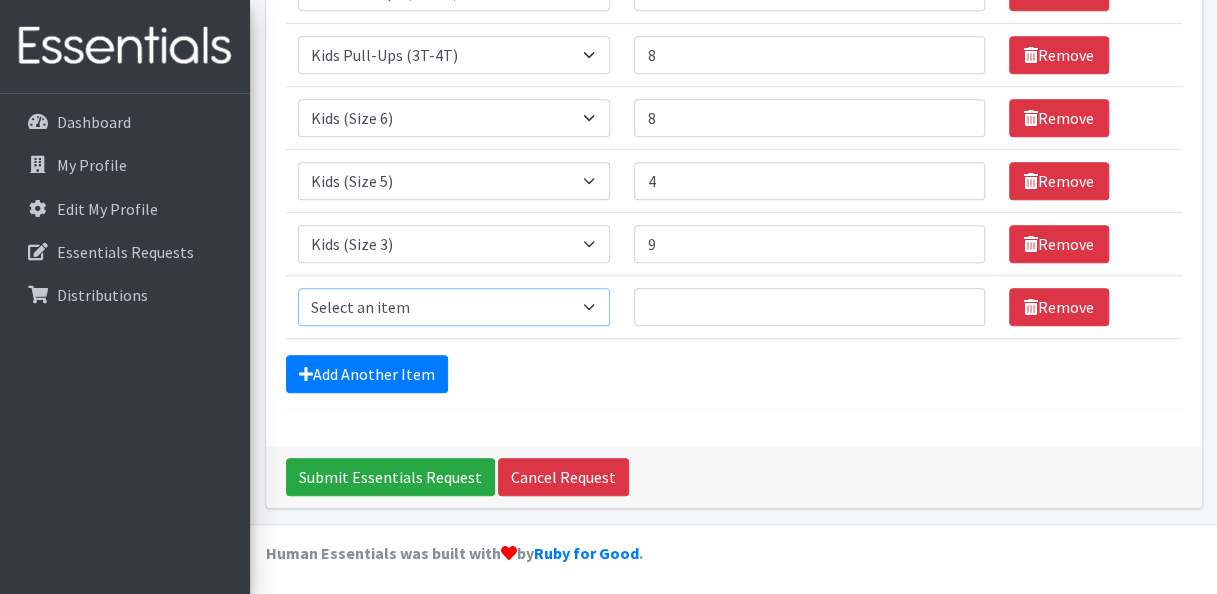 click on "Select an item
1 month period supply kit
Kids (Newborn)
Kids (Size 1)
Kids (Size 2)
Kids (Size 3)
Kids (Size 4)
Kids (Size 5)
Kids (Size 6)
Kids Pull-Ups (2T-3T)
Kids Pull-Ups (3T-4T)
Kids Pull-Ups (4T-5T)
Other
Wipes (Baby)" at bounding box center (454, 307) 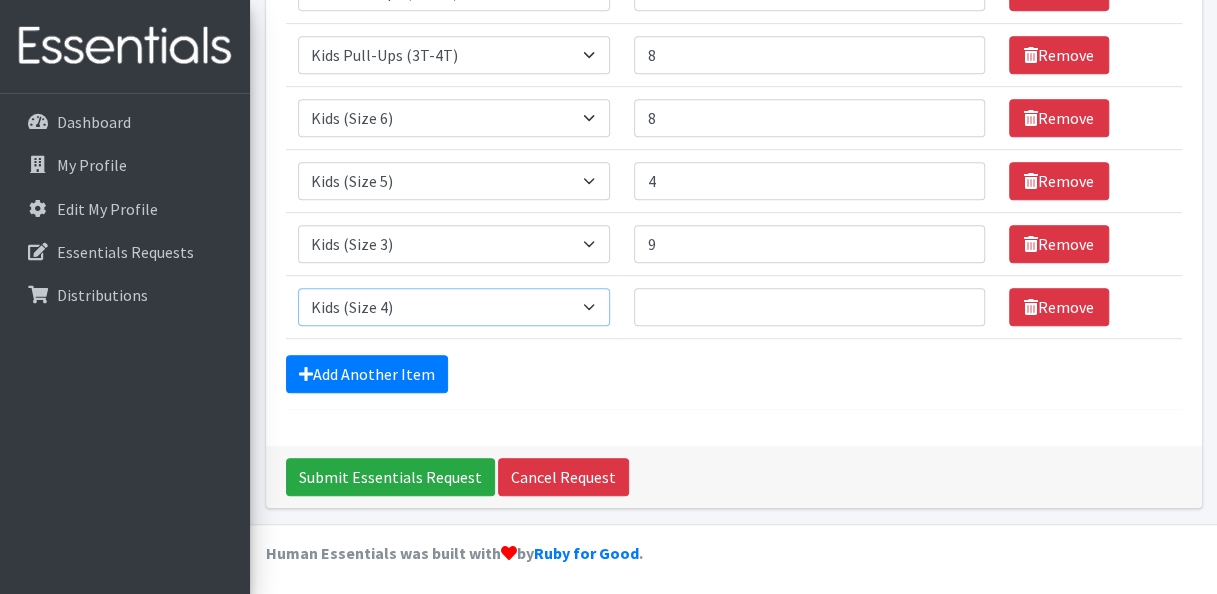 click on "Select an item
1 month period supply kit
Kids (Newborn)
Kids (Size 1)
Kids (Size 2)
Kids (Size 3)
Kids (Size 4)
Kids (Size 5)
Kids (Size 6)
Kids Pull-Ups (2T-3T)
Kids Pull-Ups (3T-4T)
Kids Pull-Ups (4T-5T)
Other
Wipes (Baby)" at bounding box center (454, 307) 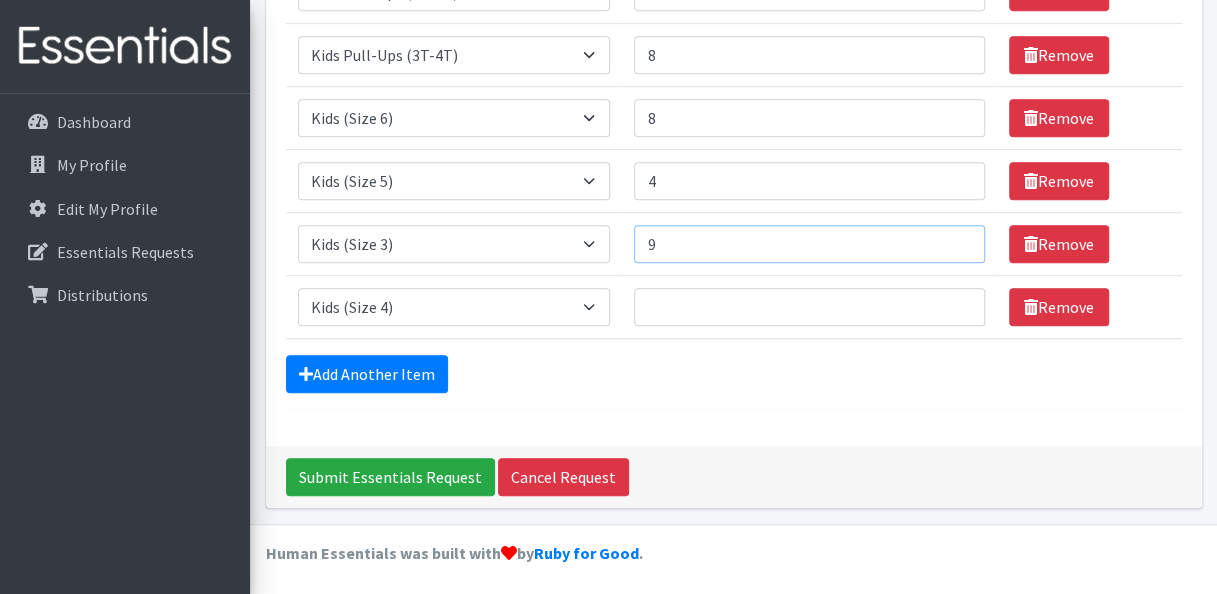 click on "9" at bounding box center (809, 244) 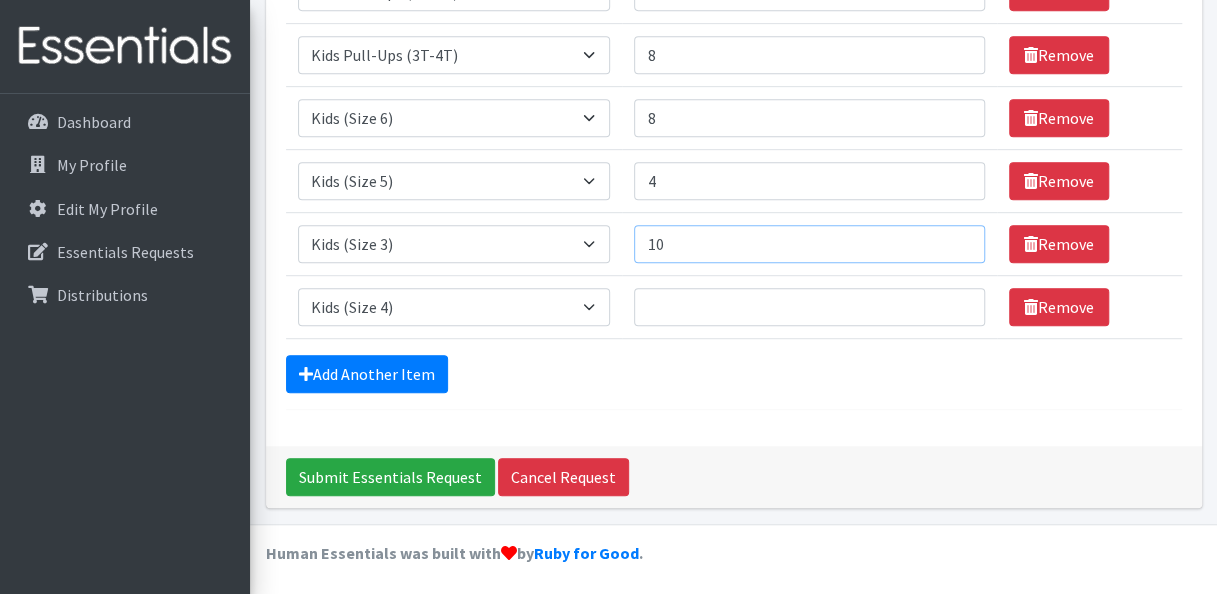type on "10" 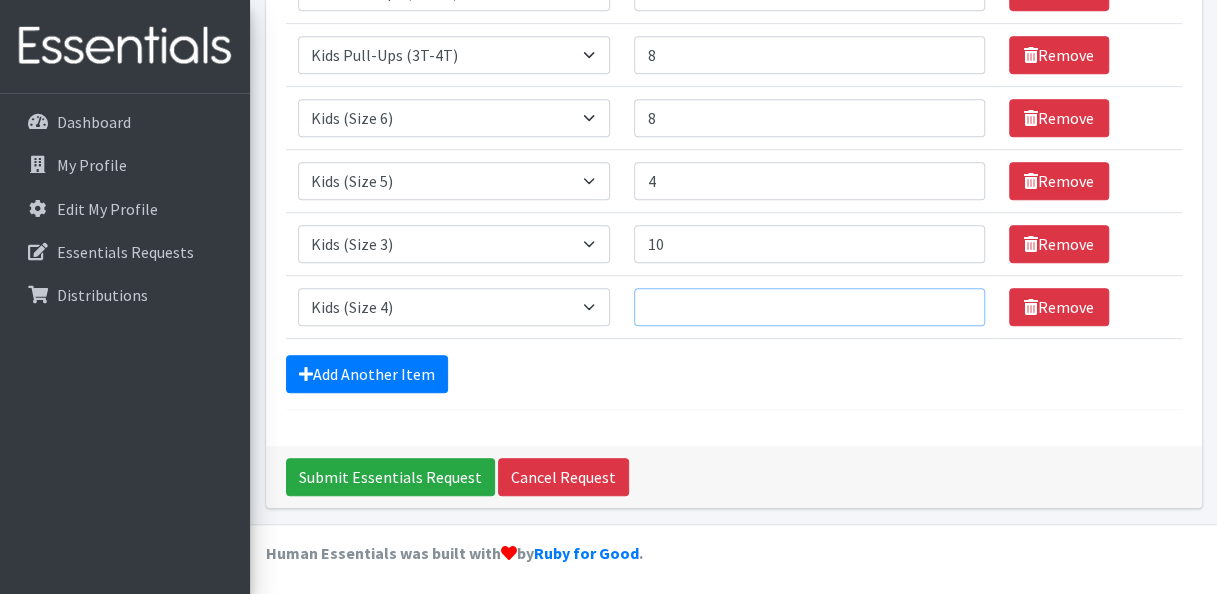click on "Quantity" at bounding box center [809, 307] 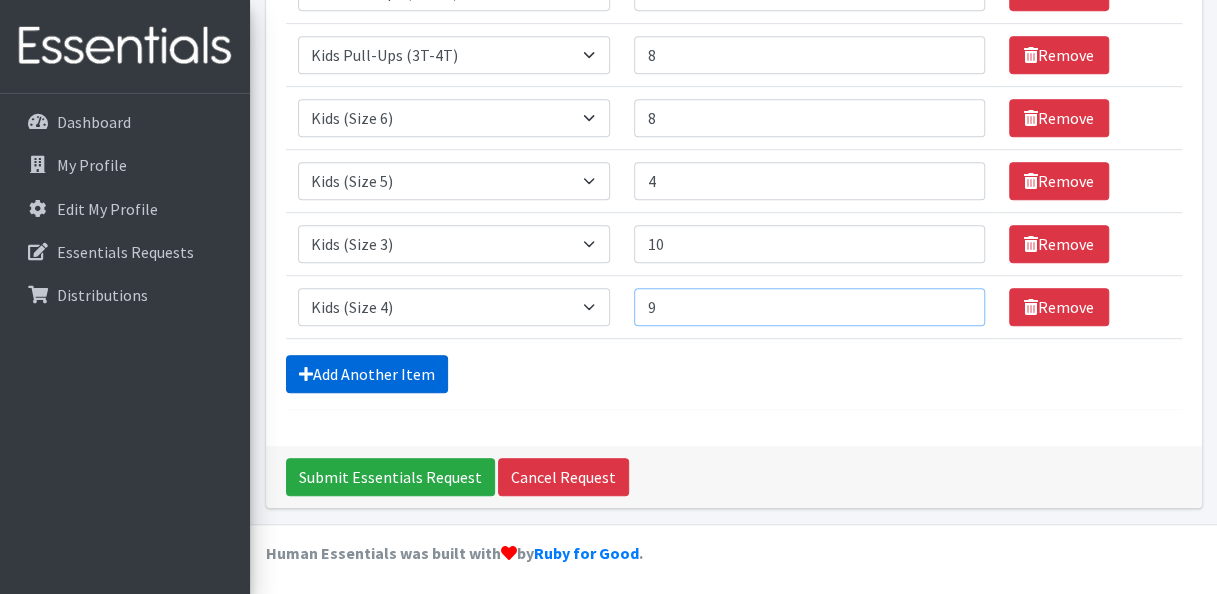 type on "9" 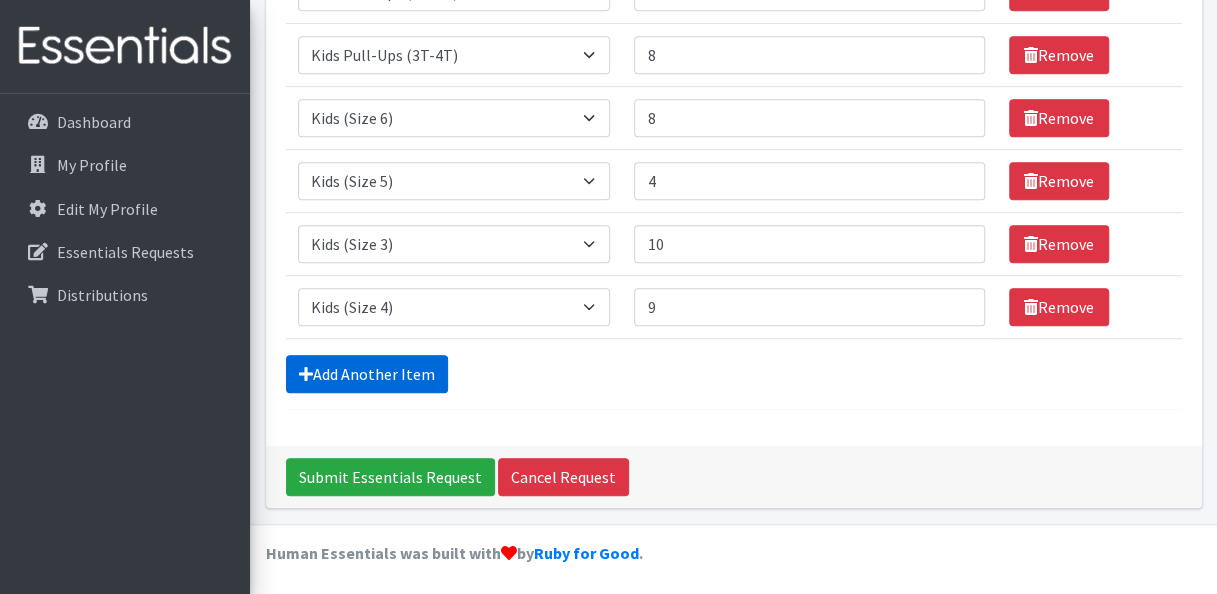 click on "Add Another Item" at bounding box center (367, 374) 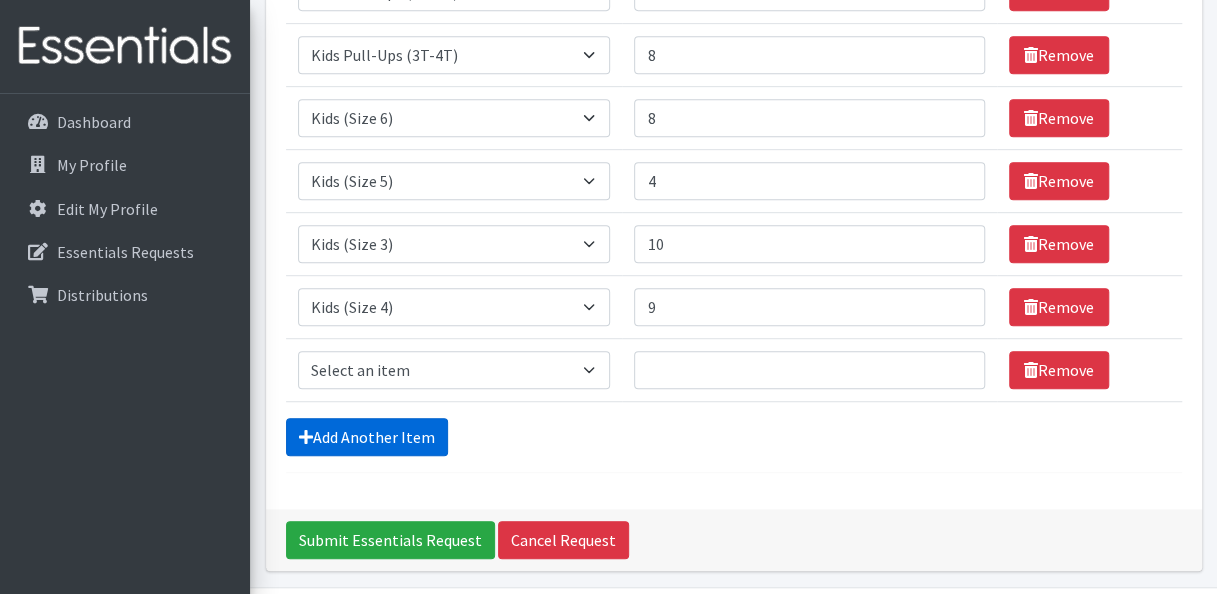 scroll, scrollTop: 510, scrollLeft: 0, axis: vertical 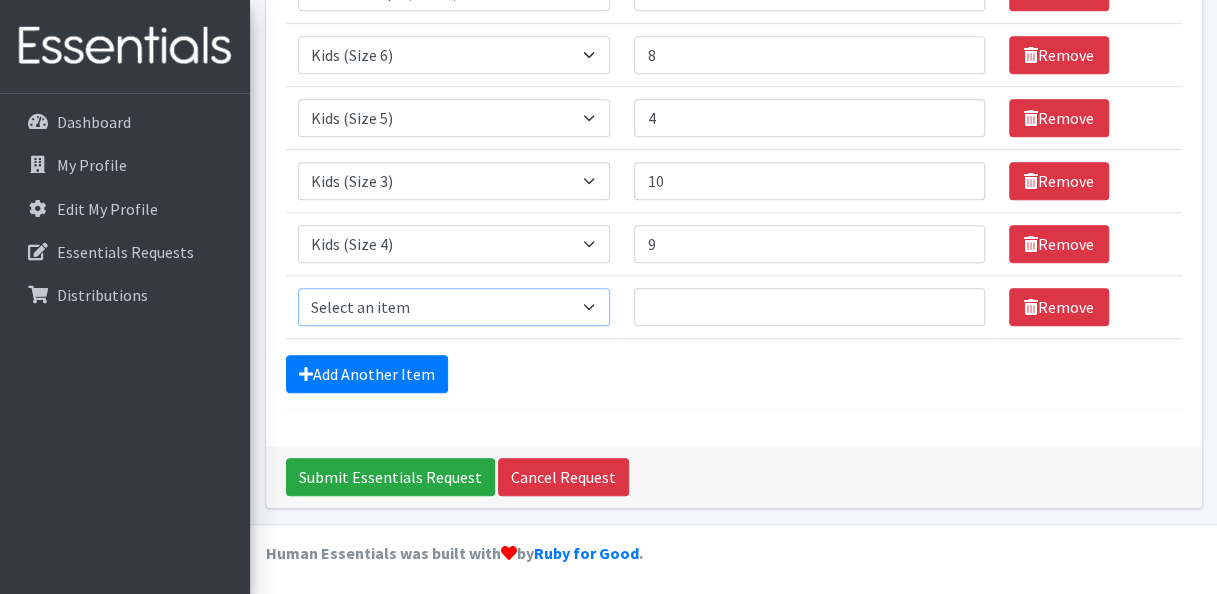 click on "Select an item
1 month period supply kit
Kids (Newborn)
Kids (Size 1)
Kids (Size 2)
Kids (Size 3)
Kids (Size 4)
Kids (Size 5)
Kids (Size 6)
Kids Pull-Ups (2T-3T)
Kids Pull-Ups (3T-4T)
Kids Pull-Ups (4T-5T)
Other
Wipes (Baby)" at bounding box center [454, 307] 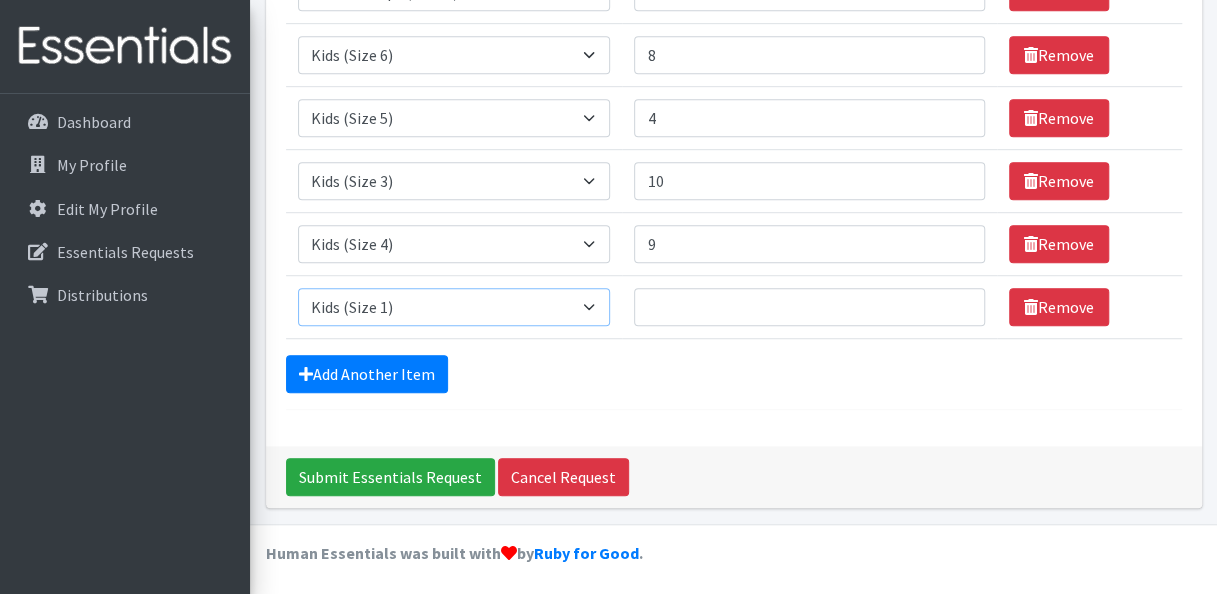 click on "Select an item
1 month period supply kit
Kids (Newborn)
Kids (Size 1)
Kids (Size 2)
Kids (Size 3)
Kids (Size 4)
Kids (Size 5)
Kids (Size 6)
Kids Pull-Ups (2T-3T)
Kids Pull-Ups (3T-4T)
Kids Pull-Ups (4T-5T)
Other
Wipes (Baby)" at bounding box center (454, 307) 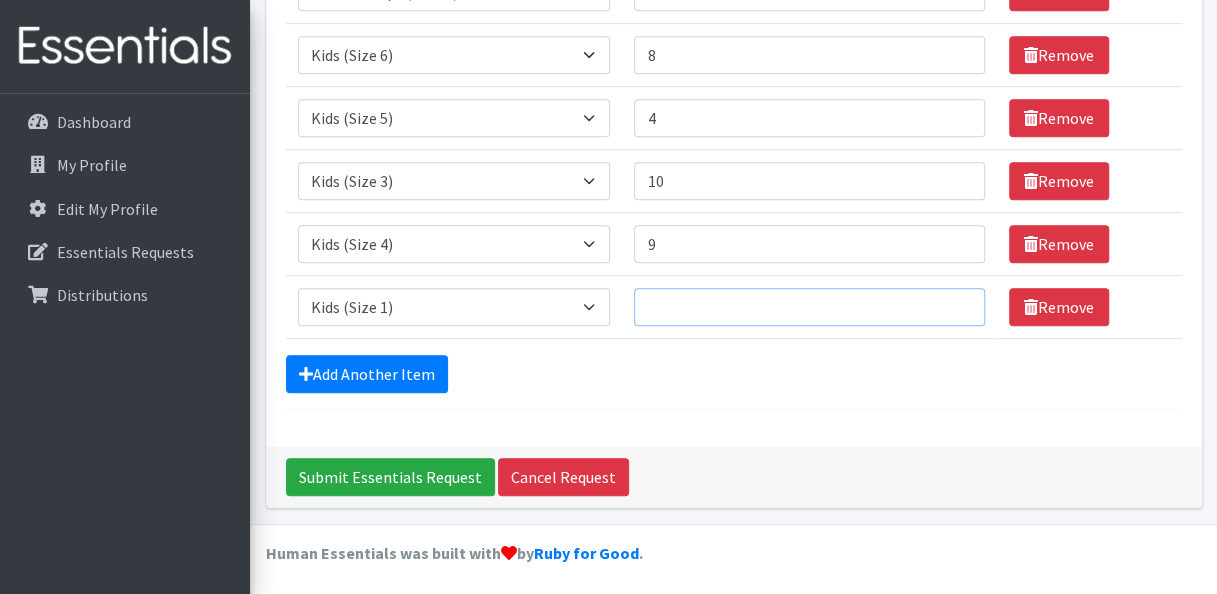 click on "Quantity" at bounding box center [809, 307] 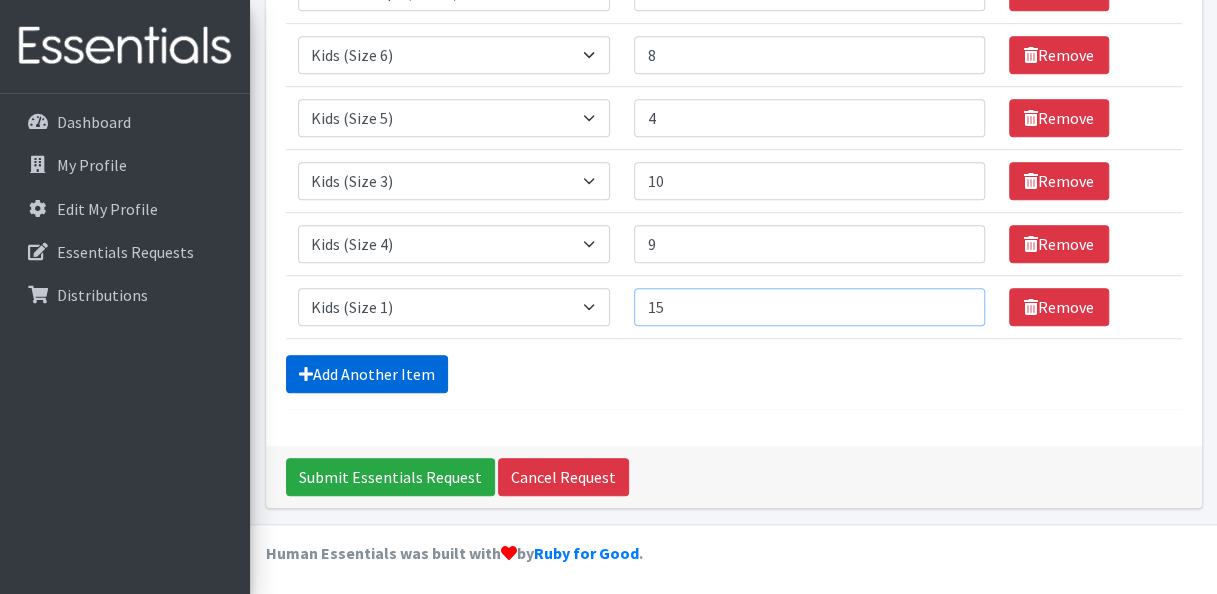 type on "15" 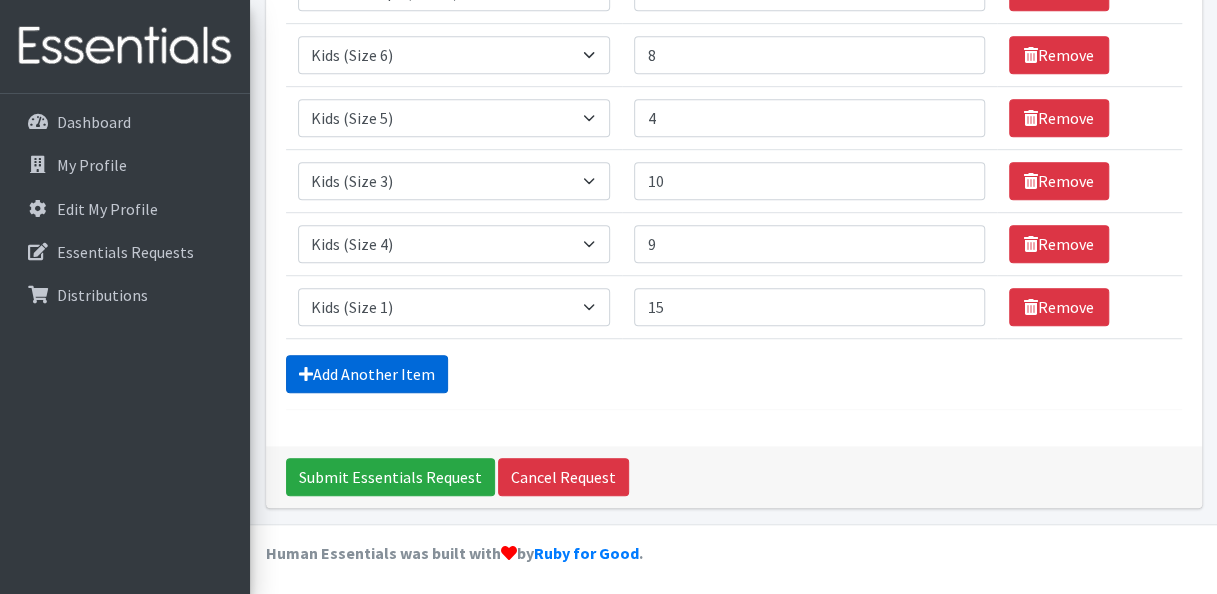 click on "Add Another Item" at bounding box center (367, 374) 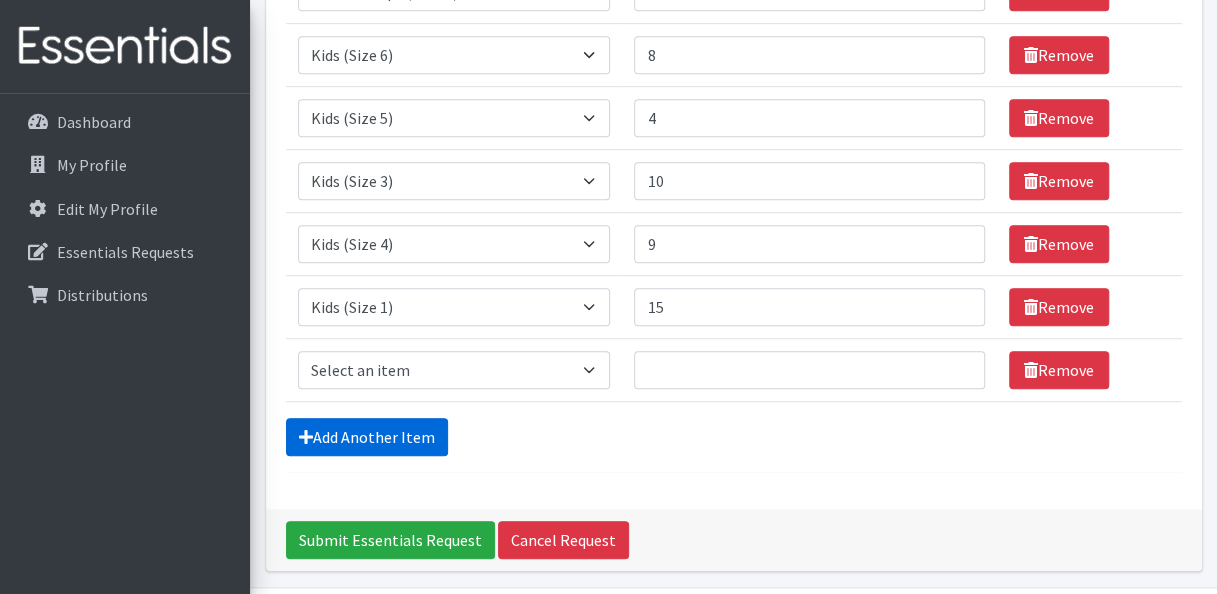 scroll, scrollTop: 572, scrollLeft: 0, axis: vertical 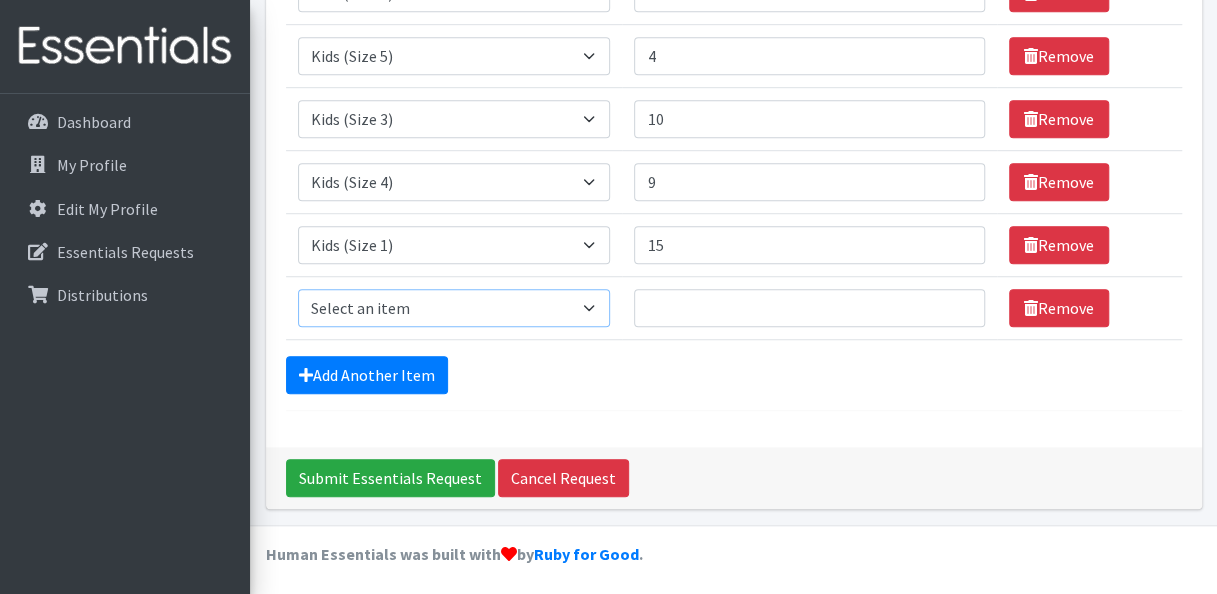 click on "Select an item
1 month period supply kit
Kids (Newborn)
Kids (Size 1)
Kids (Size 2)
Kids (Size 3)
Kids (Size 4)
Kids (Size 5)
Kids (Size 6)
Kids Pull-Ups (2T-3T)
Kids Pull-Ups (3T-4T)
Kids Pull-Ups (4T-5T)
Other
Wipes (Baby)" at bounding box center (454, 308) 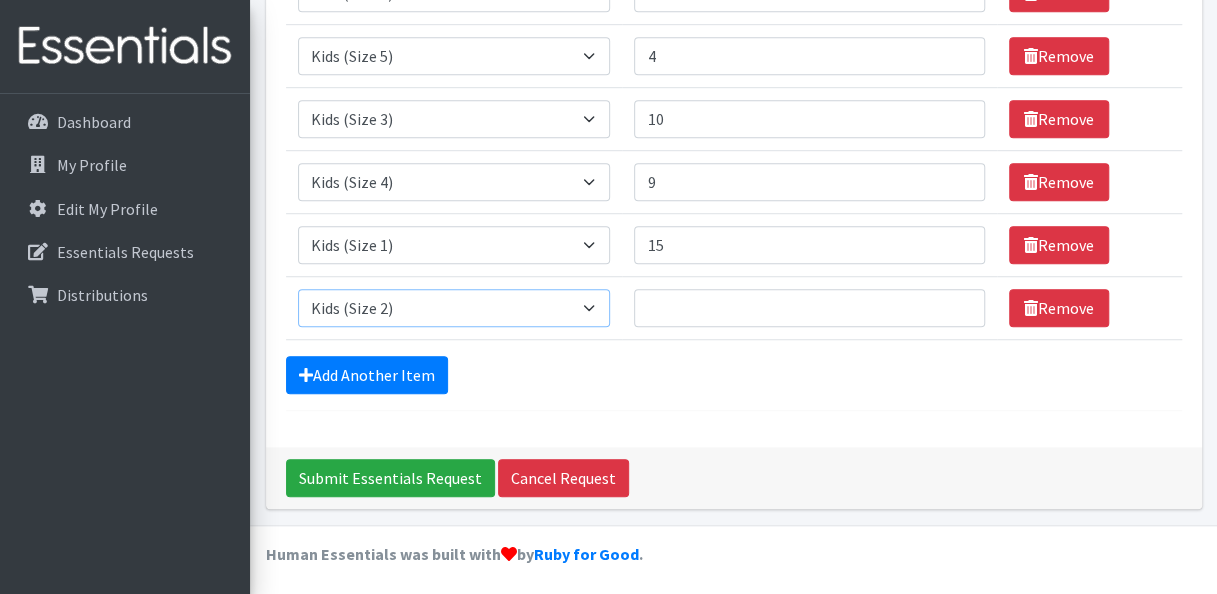 click on "Select an item
1 month period supply kit
Kids (Newborn)
Kids (Size 1)
Kids (Size 2)
Kids (Size 3)
Kids (Size 4)
Kids (Size 5)
Kids (Size 6)
Kids Pull-Ups (2T-3T)
Kids Pull-Ups (3T-4T)
Kids Pull-Ups (4T-5T)
Other
Wipes (Baby)" at bounding box center (454, 308) 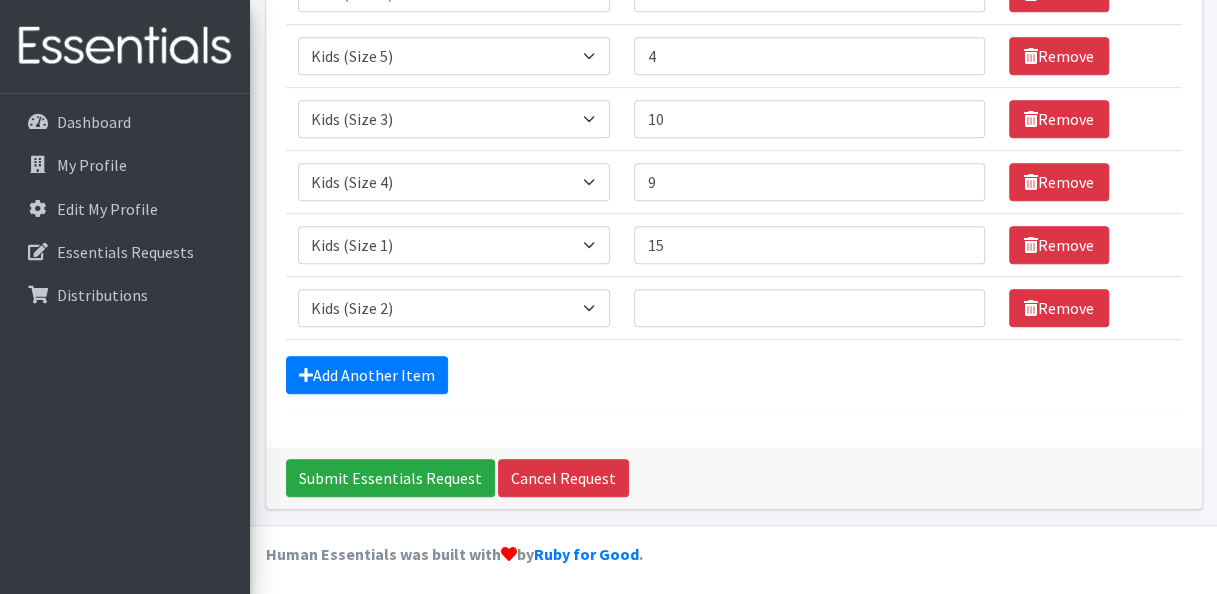 click on "Quantity" at bounding box center [809, 308] 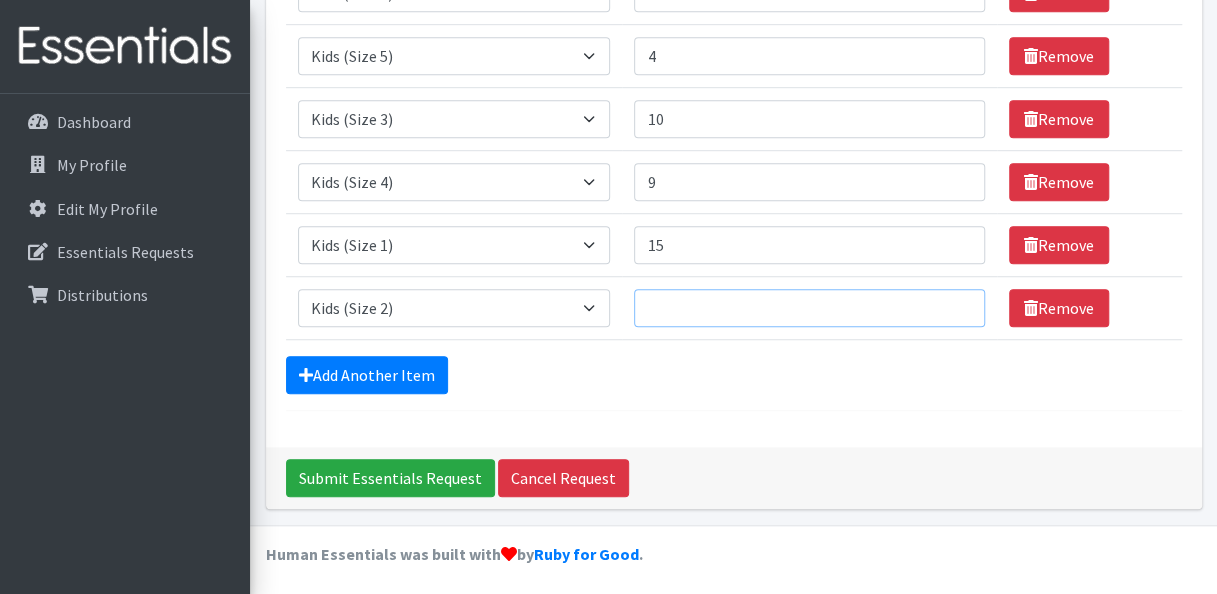 click on "Quantity" at bounding box center (809, 308) 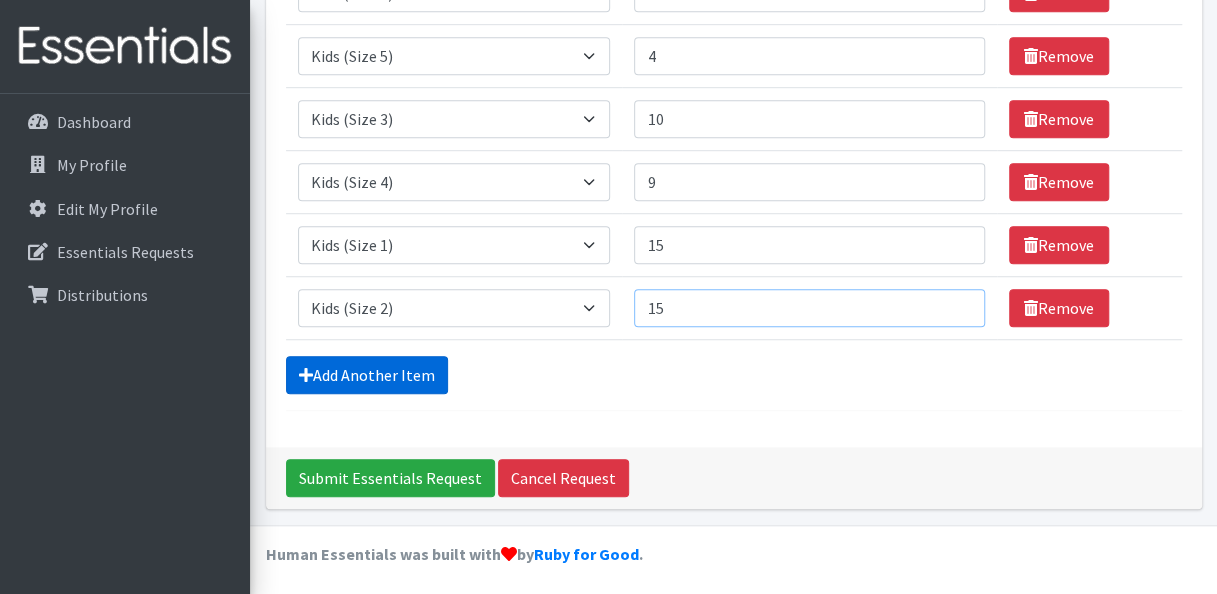 type on "15" 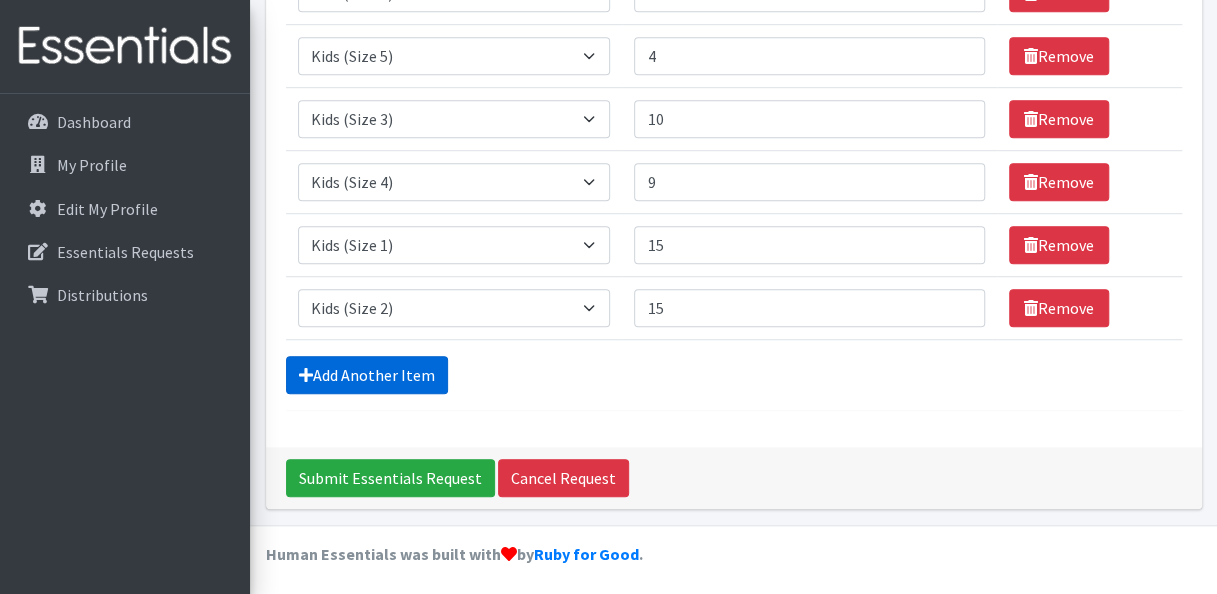 click on "Add Another Item" at bounding box center (367, 375) 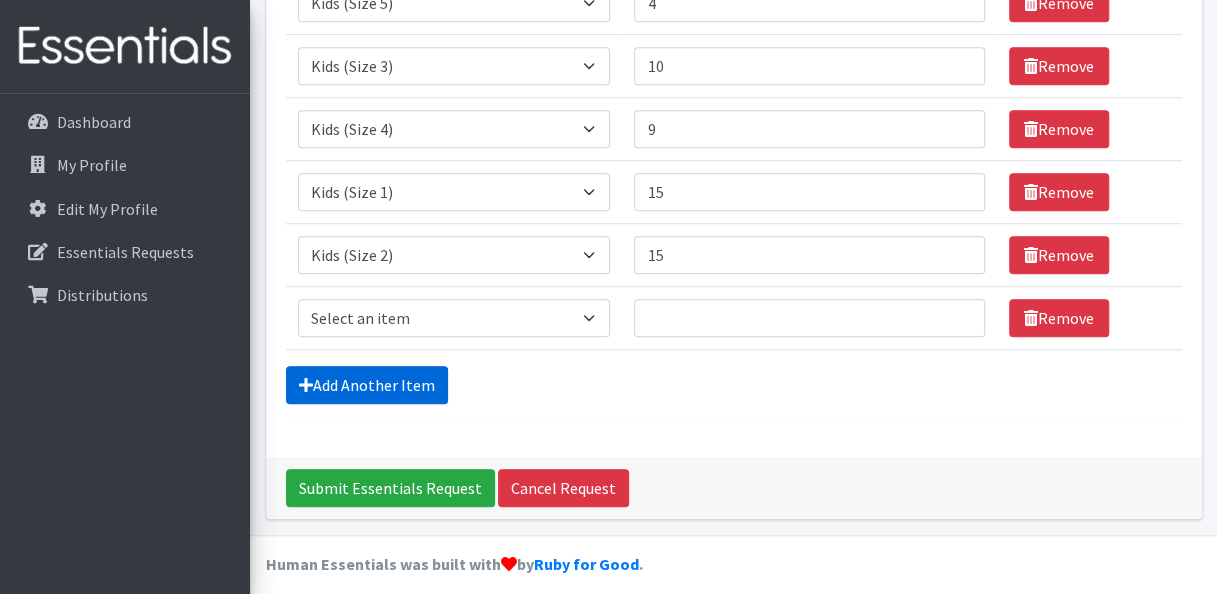 scroll, scrollTop: 635, scrollLeft: 0, axis: vertical 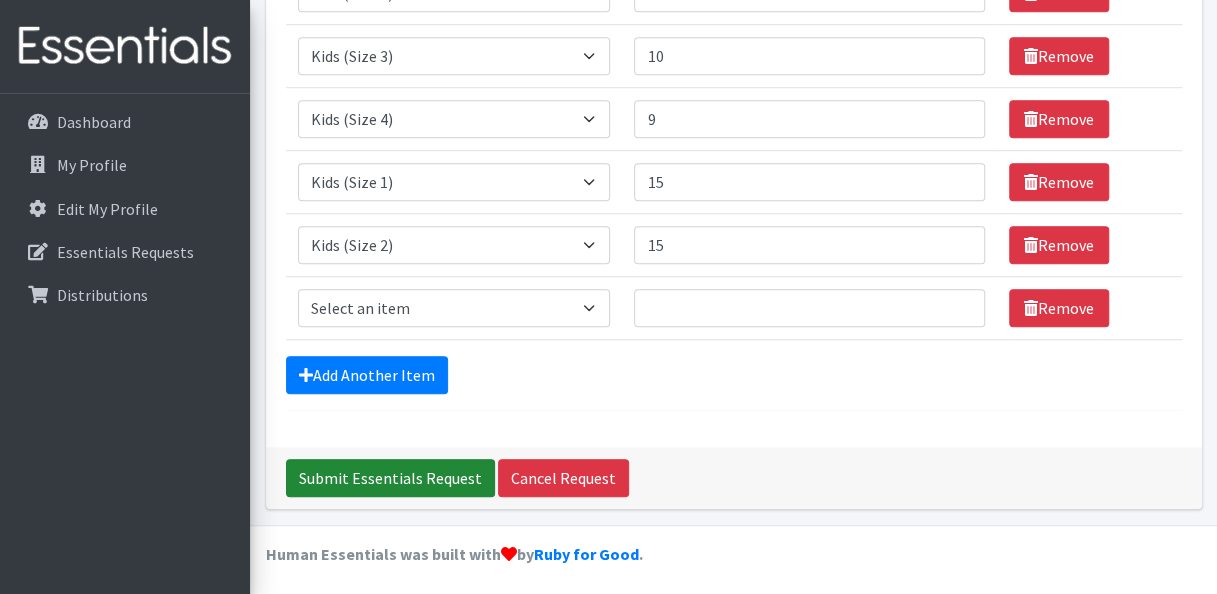 click on "Submit Essentials Request" at bounding box center [390, 478] 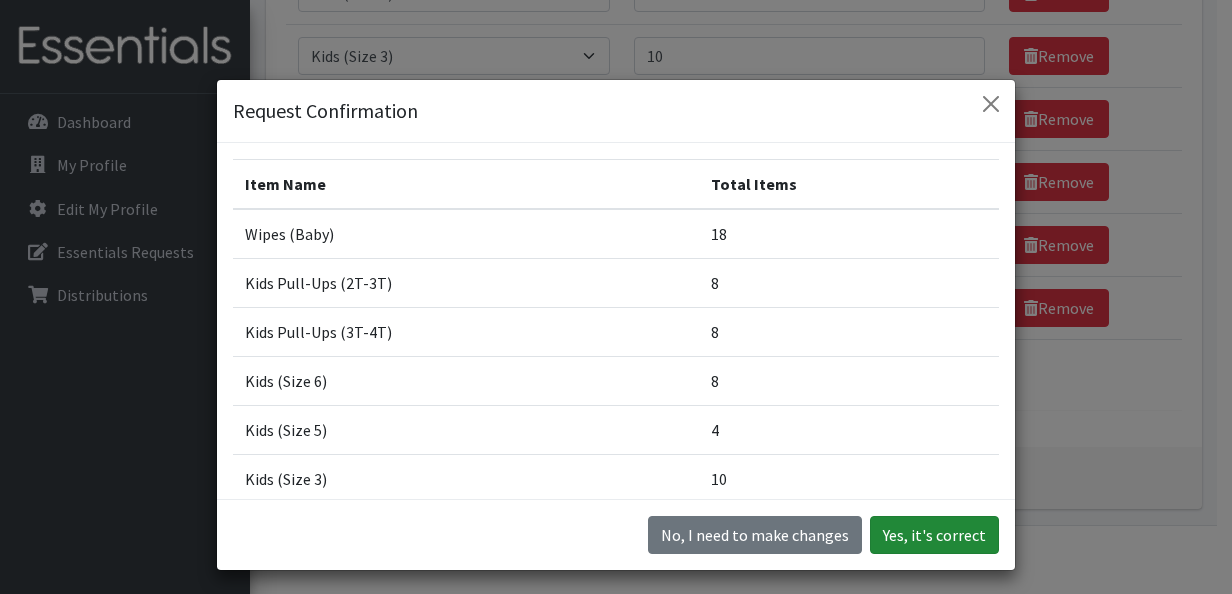 click on "Yes, it's correct" at bounding box center (934, 535) 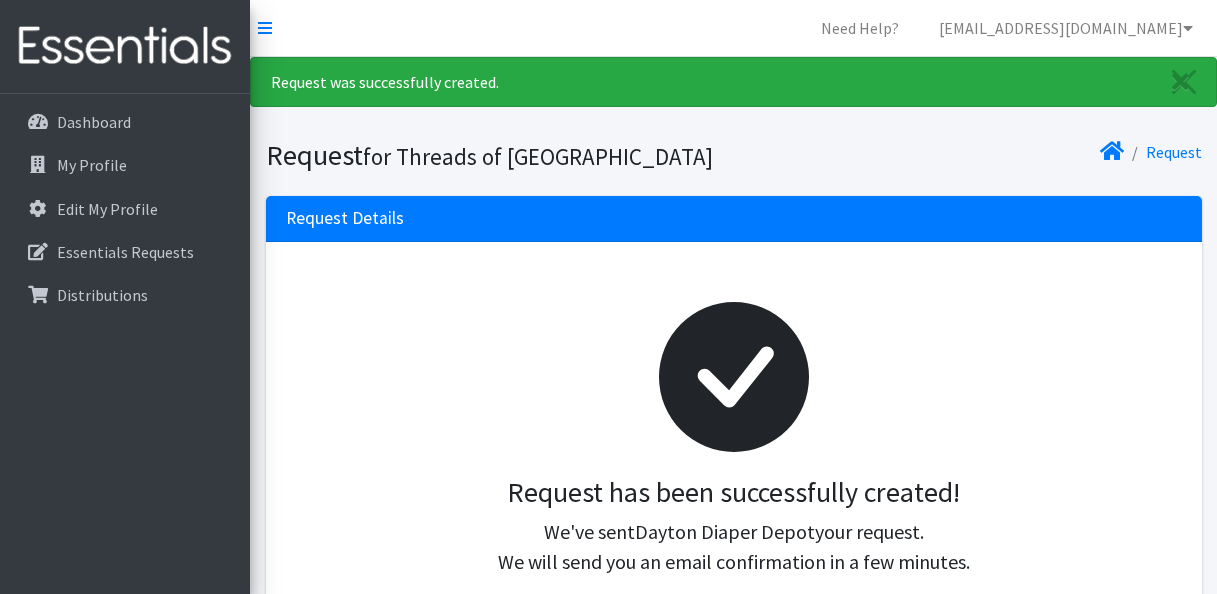 scroll, scrollTop: 0, scrollLeft: 0, axis: both 